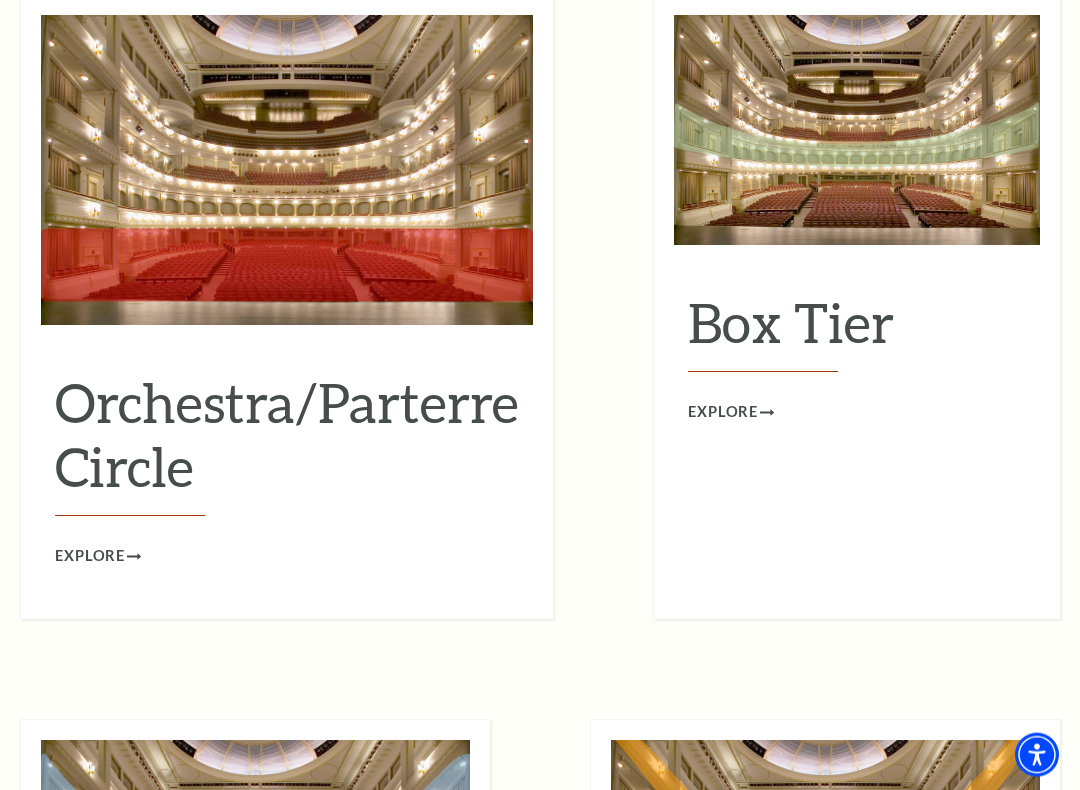 scroll, scrollTop: 0, scrollLeft: 0, axis: both 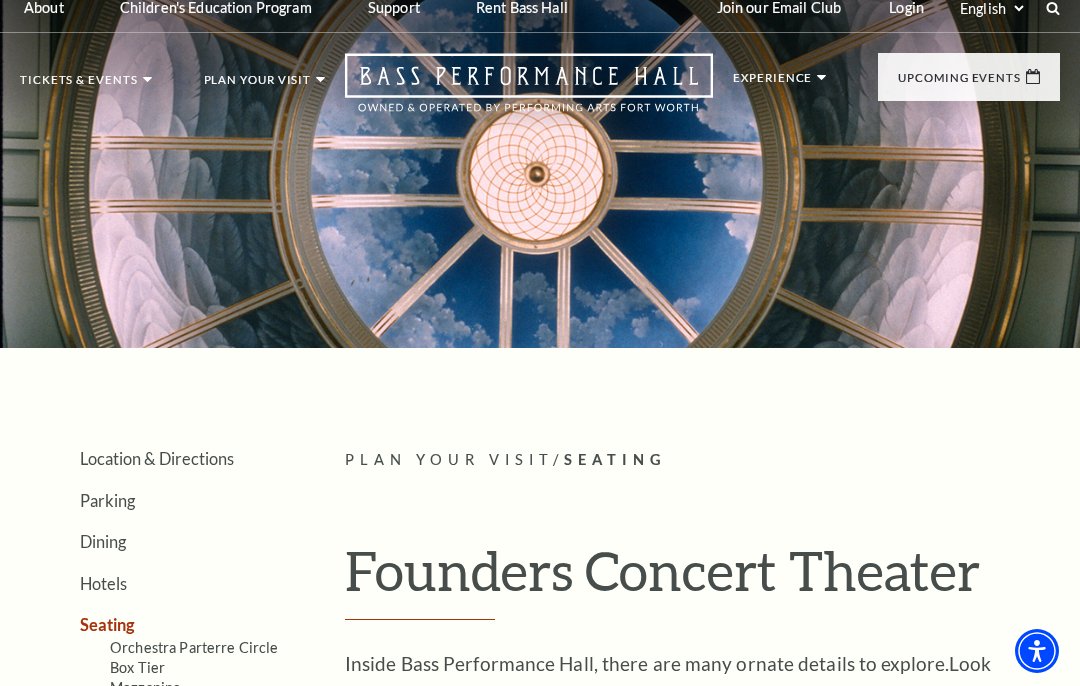 click on "Now On Sale" at bounding box center [94, 173] 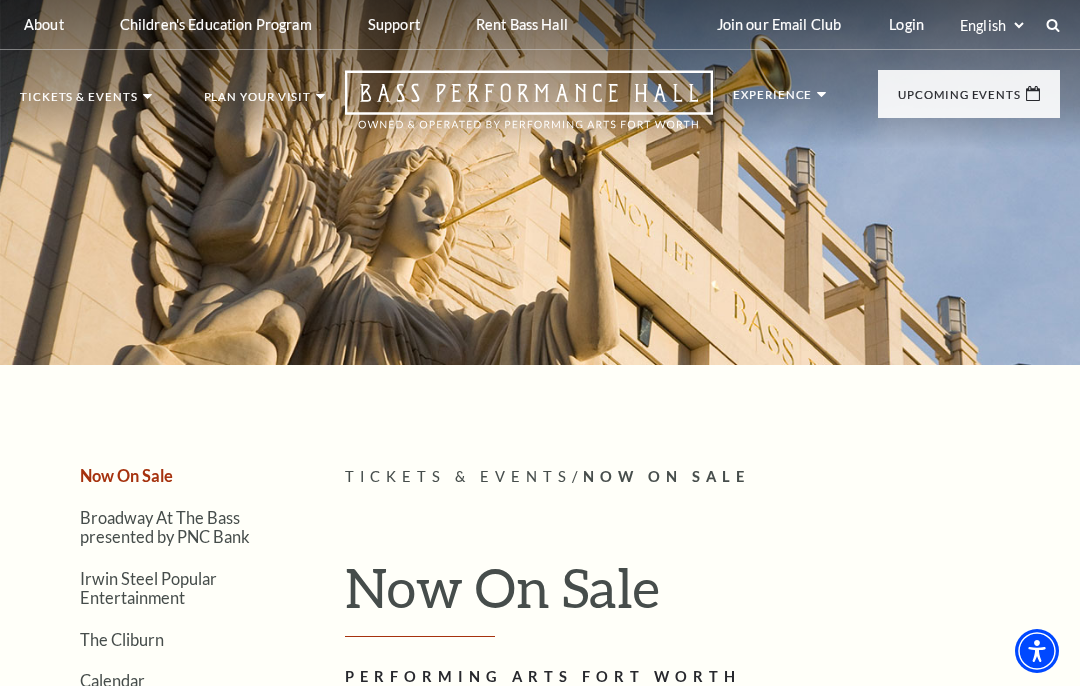 scroll, scrollTop: 0, scrollLeft: 0, axis: both 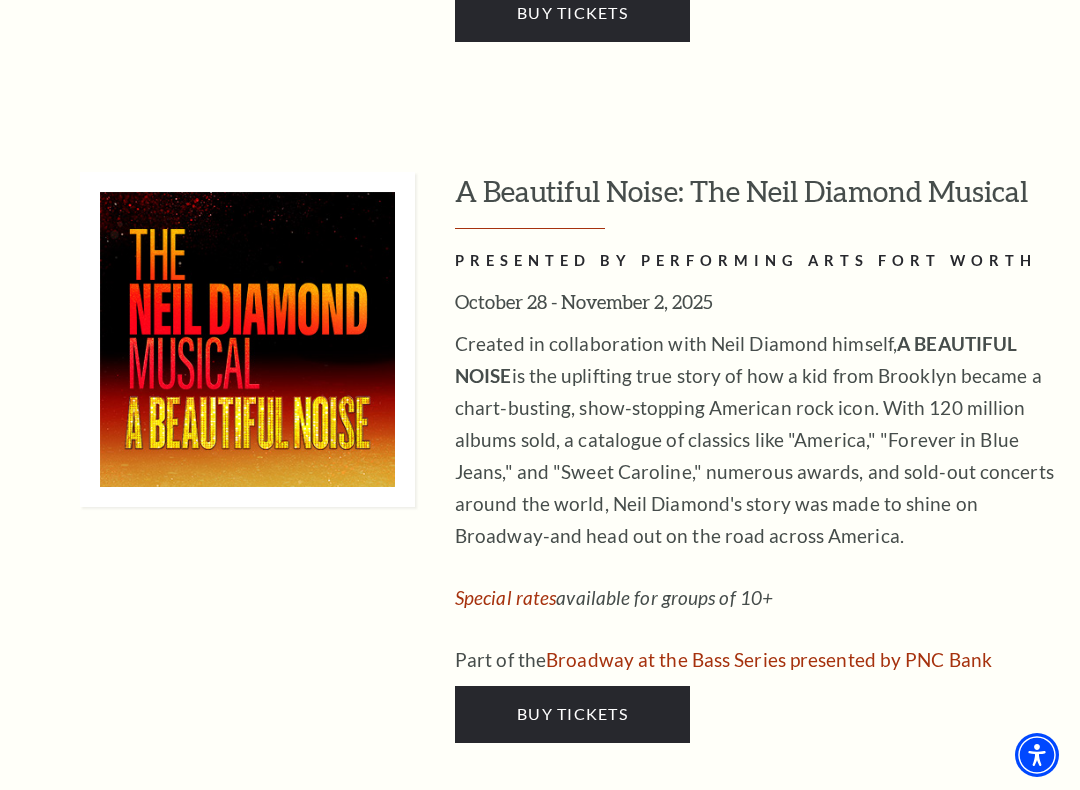 click on "Buy Tickets" at bounding box center [572, 714] 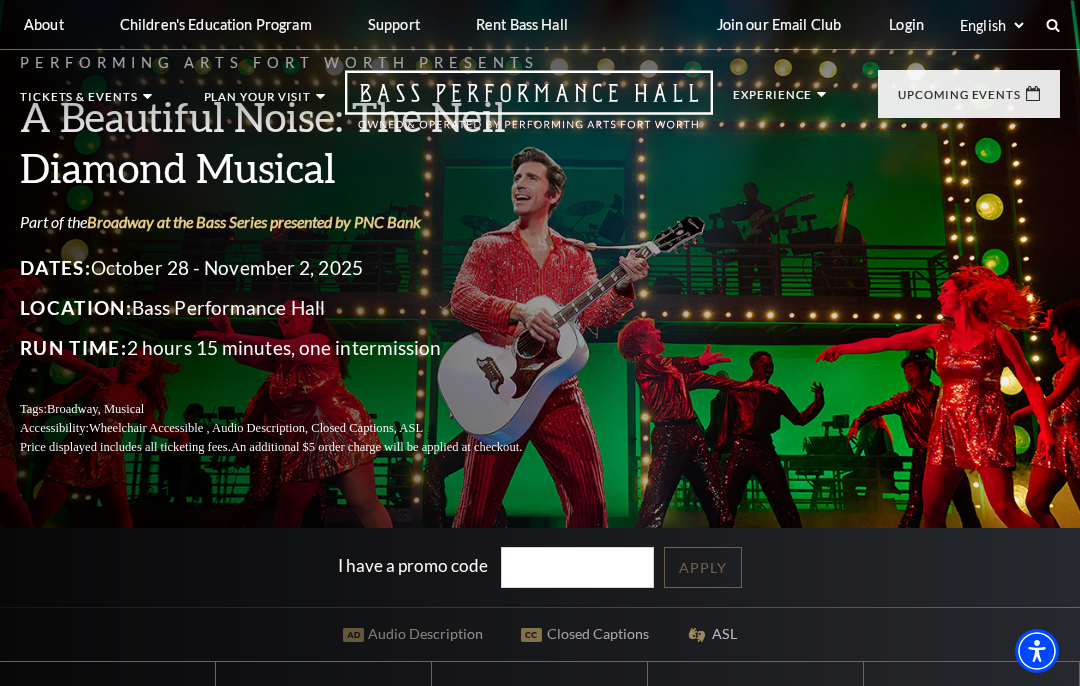 scroll, scrollTop: 0, scrollLeft: 0, axis: both 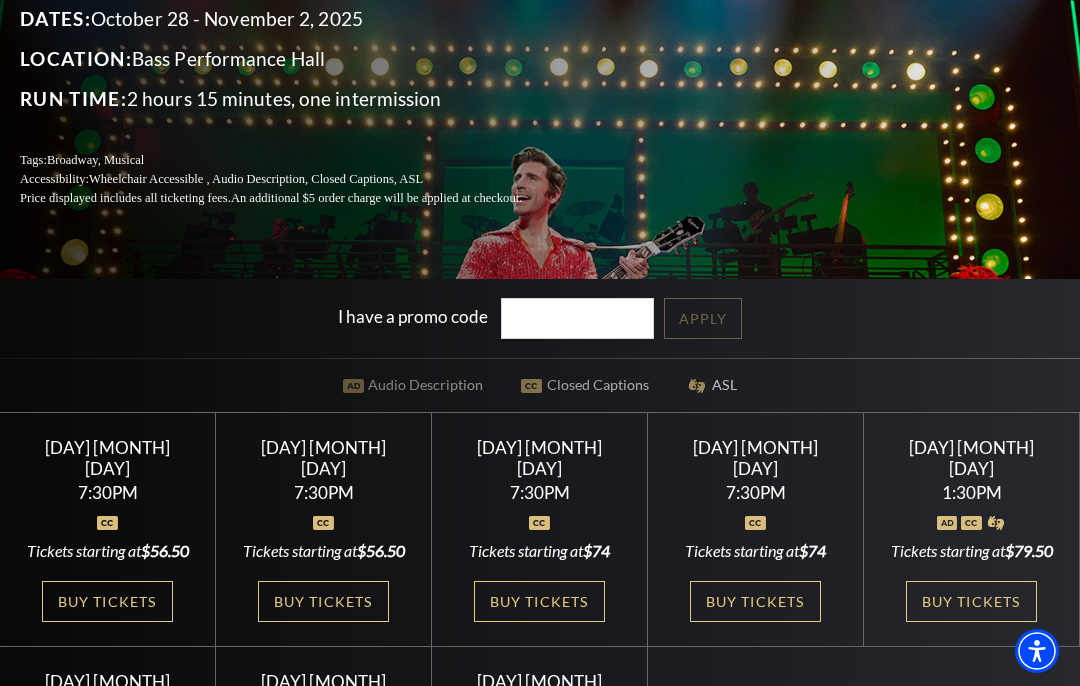 click on "Buy Tickets" at bounding box center (971, 601) 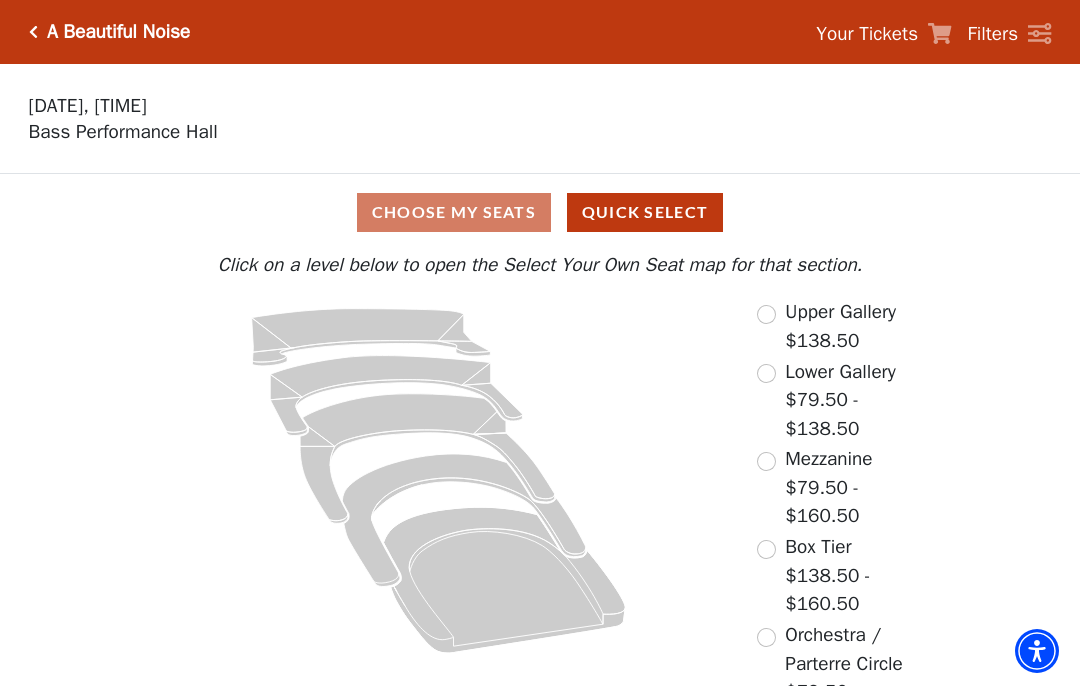 scroll, scrollTop: 0, scrollLeft: 0, axis: both 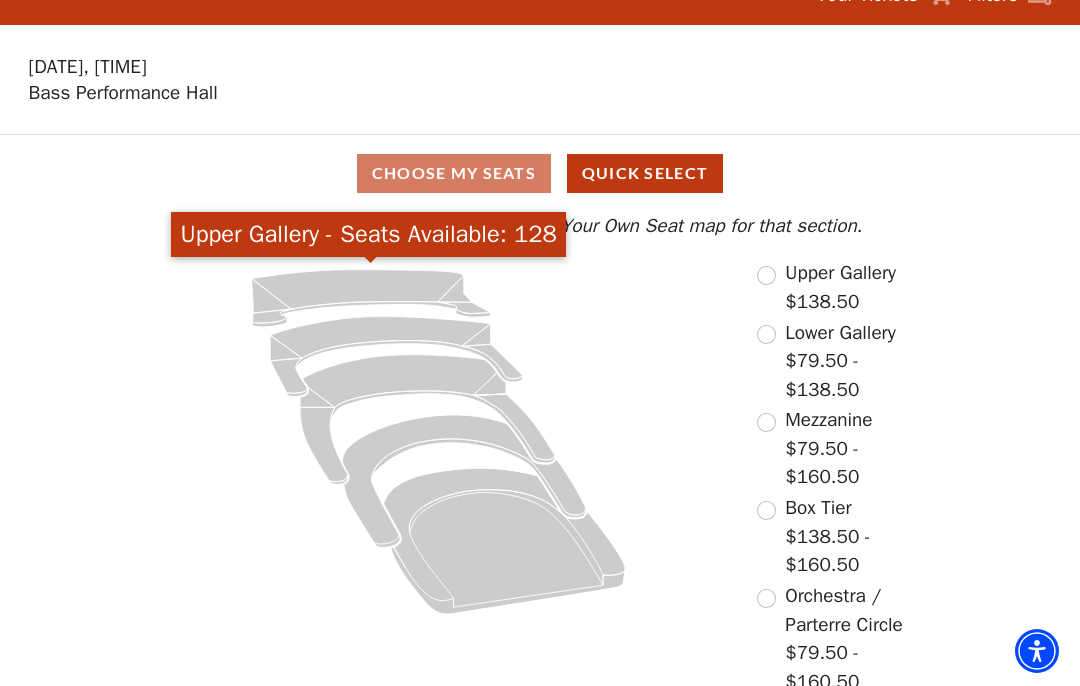click 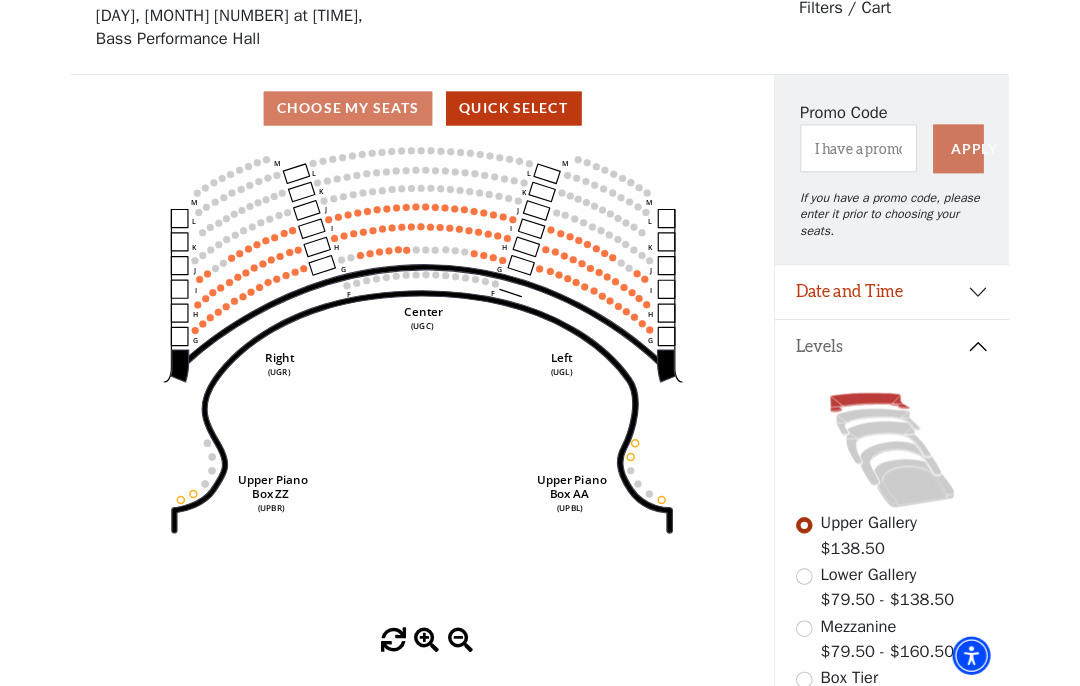scroll, scrollTop: 84, scrollLeft: 0, axis: vertical 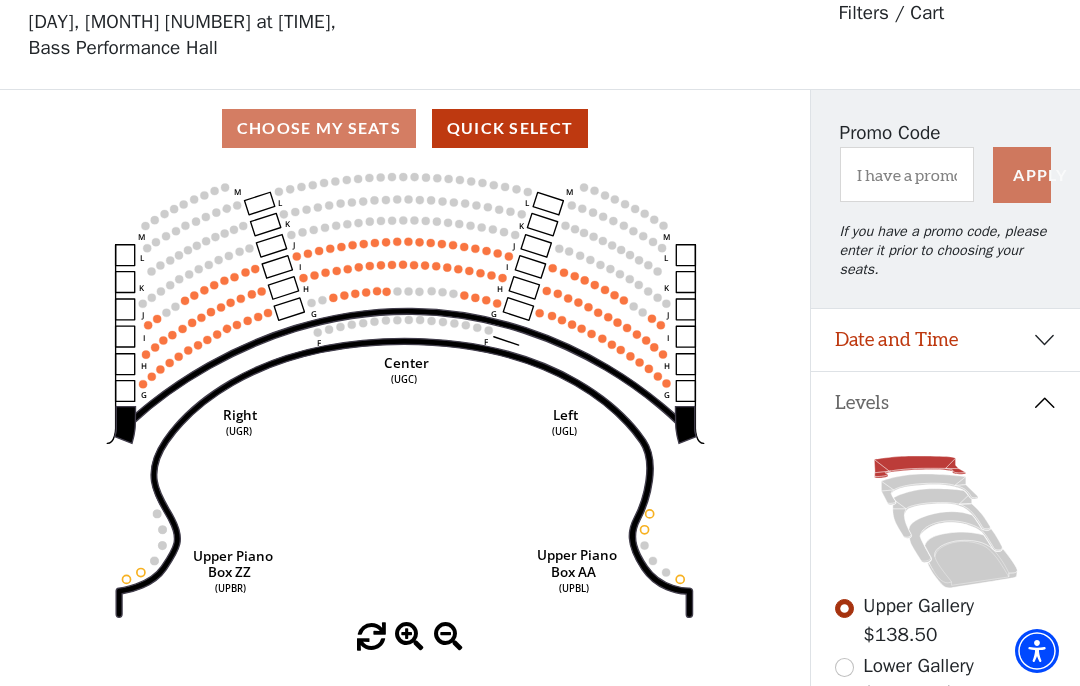 click 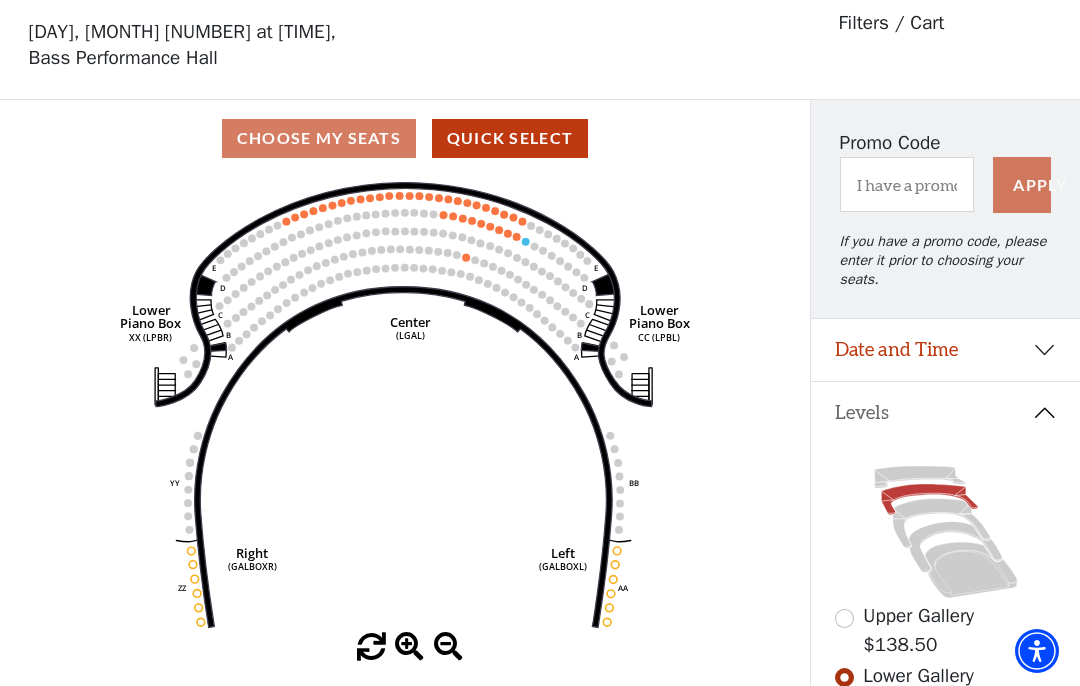 scroll, scrollTop: 93, scrollLeft: 0, axis: vertical 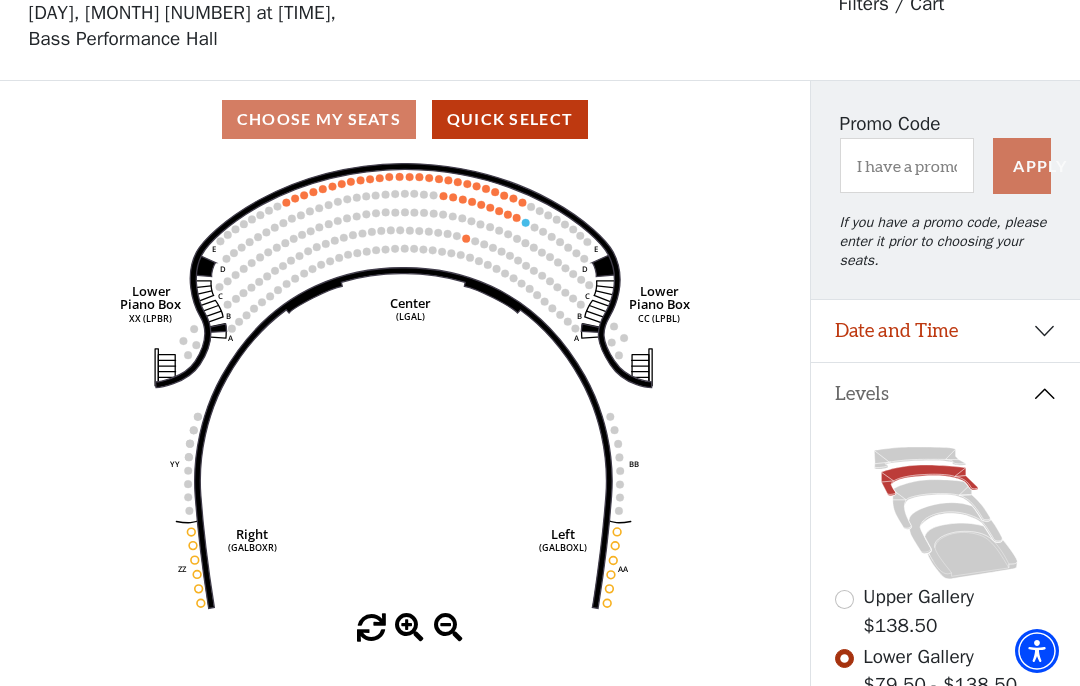 click 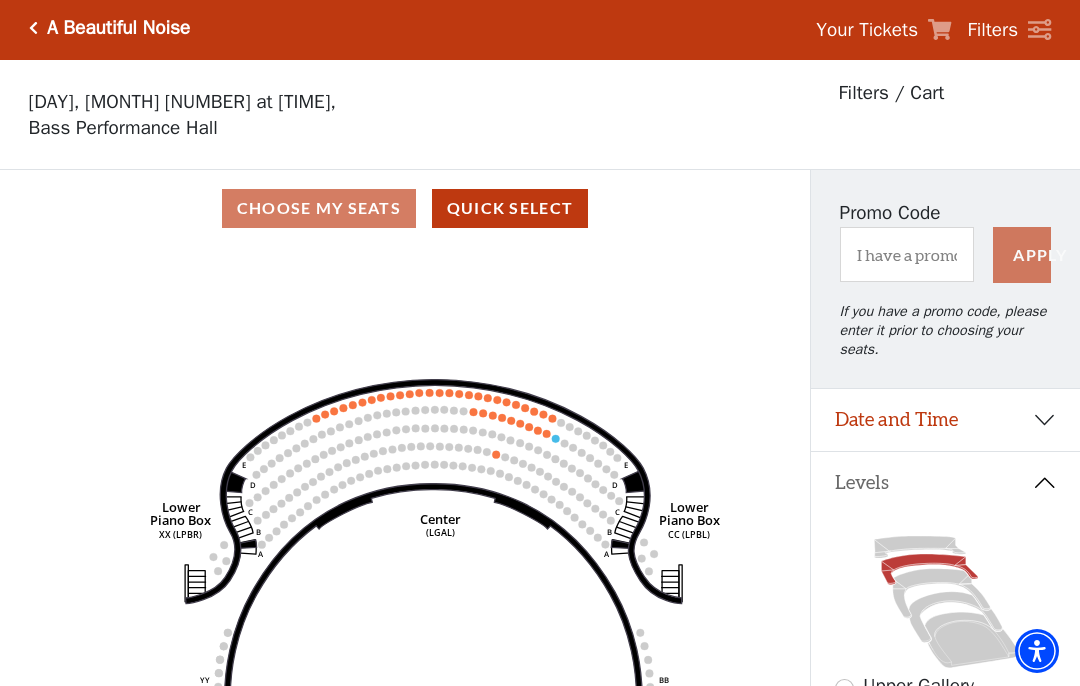 scroll, scrollTop: 0, scrollLeft: 0, axis: both 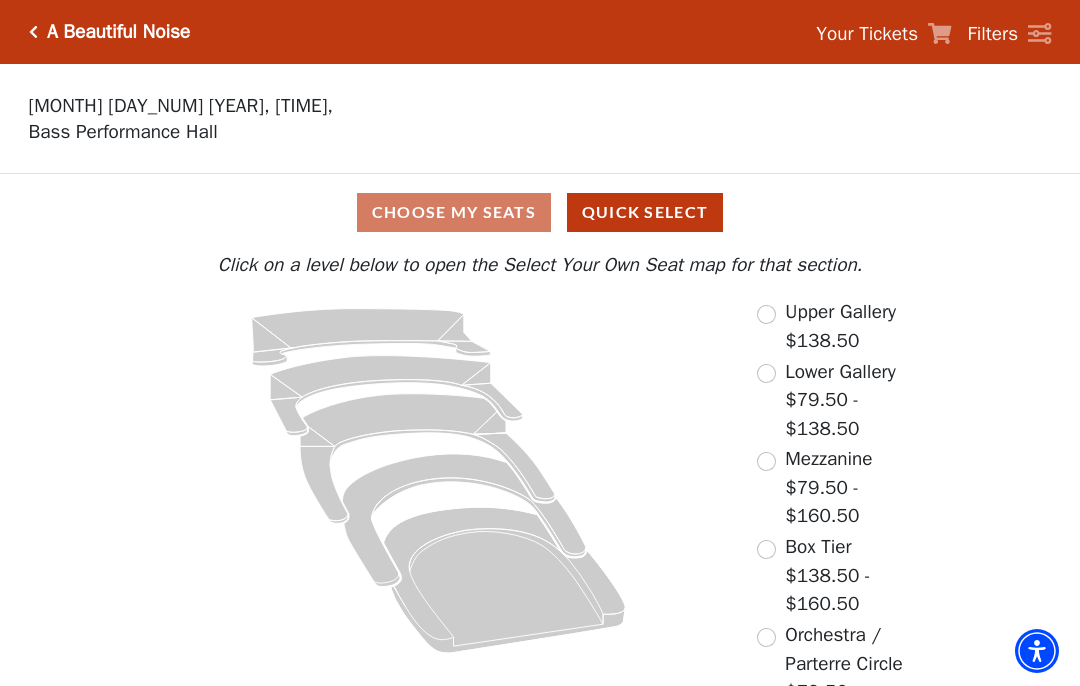 click at bounding box center [766, 314] 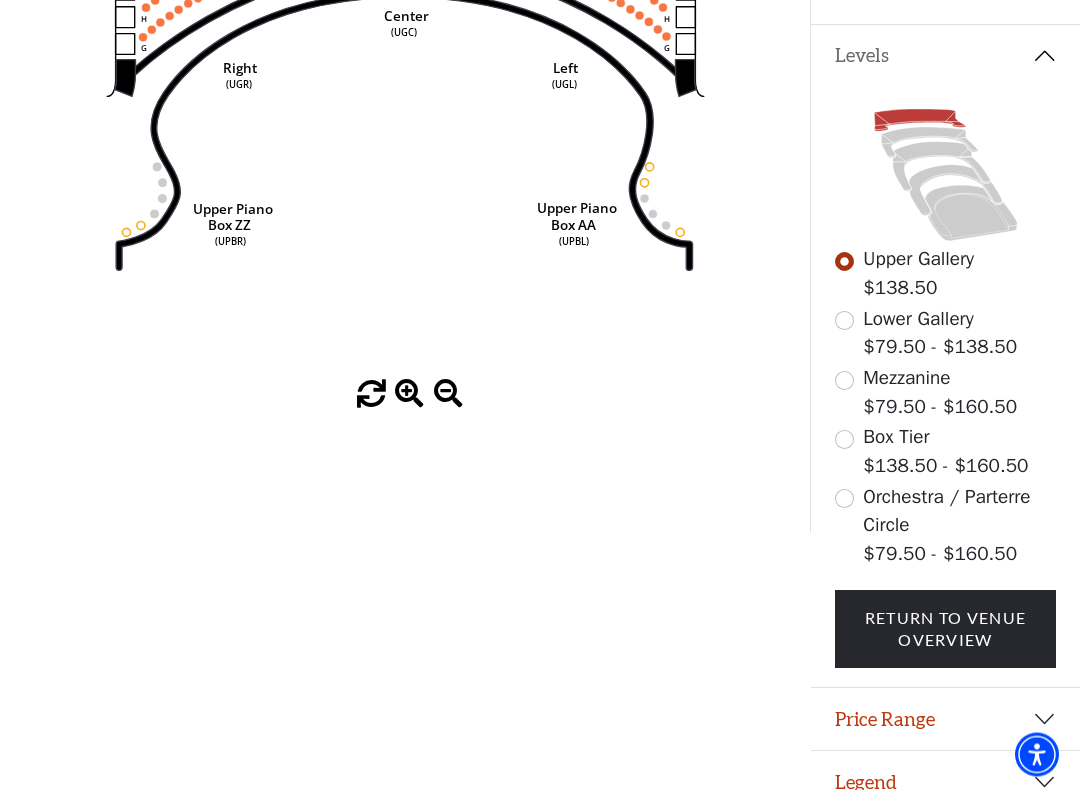 scroll, scrollTop: 440, scrollLeft: 0, axis: vertical 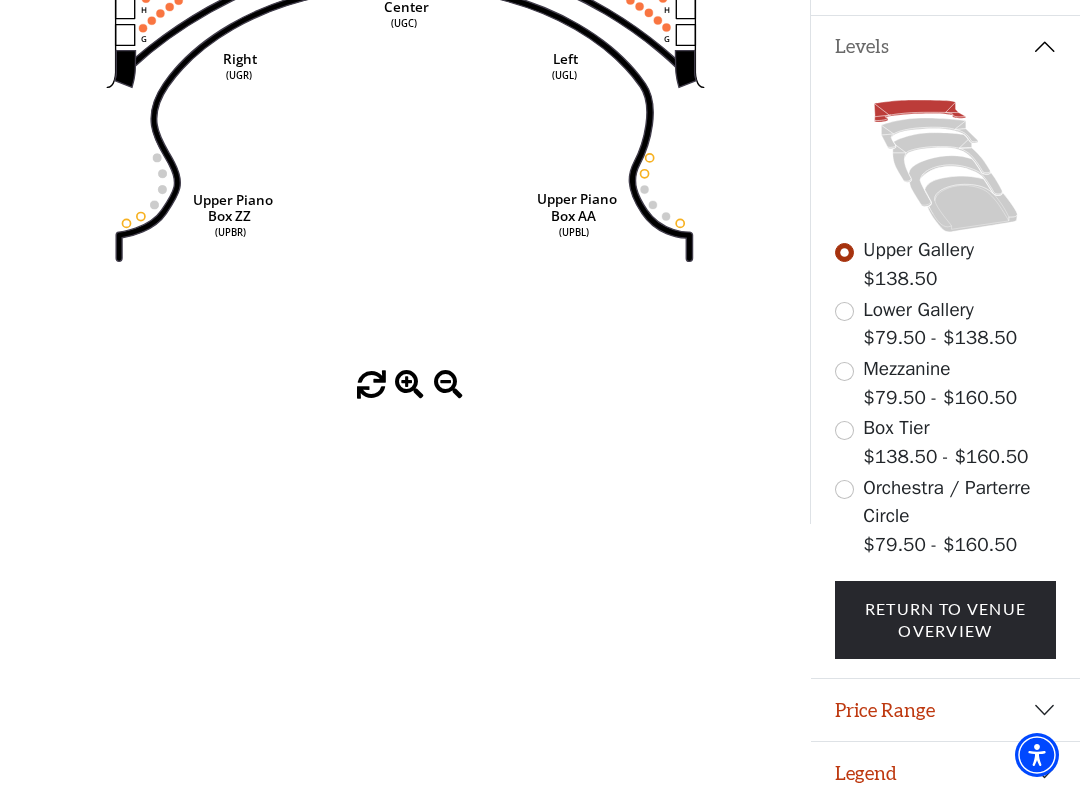 click on "Legend" at bounding box center (945, 773) 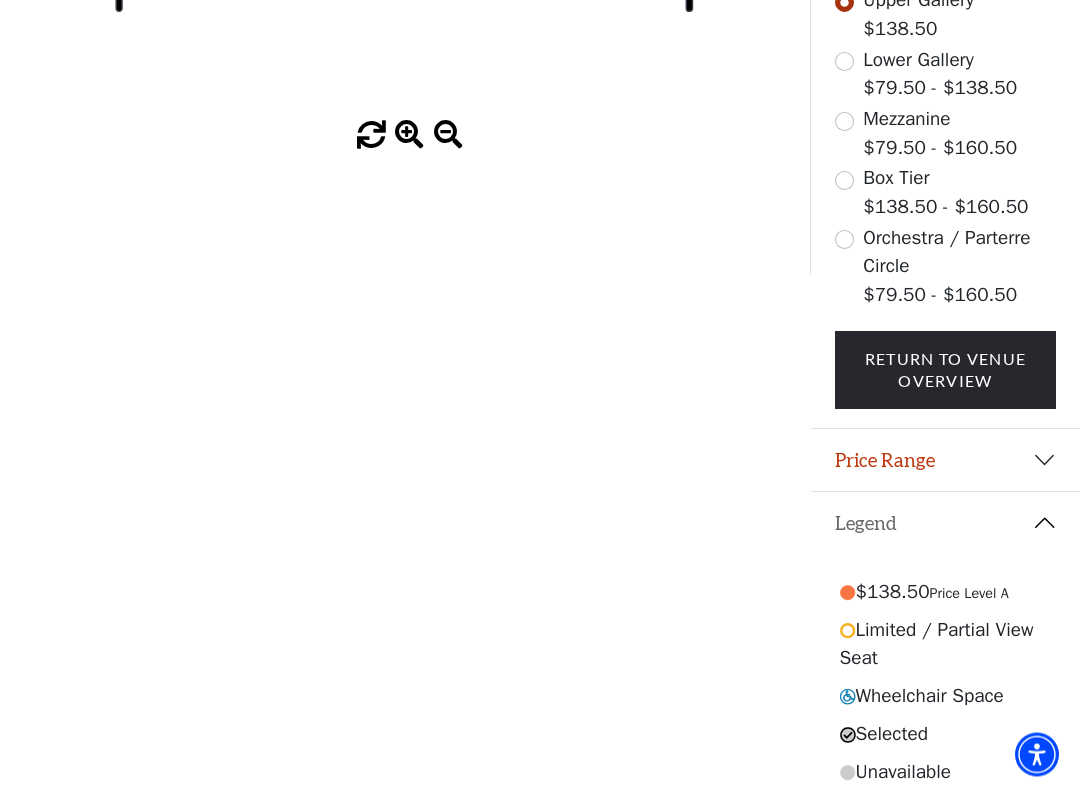 scroll, scrollTop: 693, scrollLeft: 0, axis: vertical 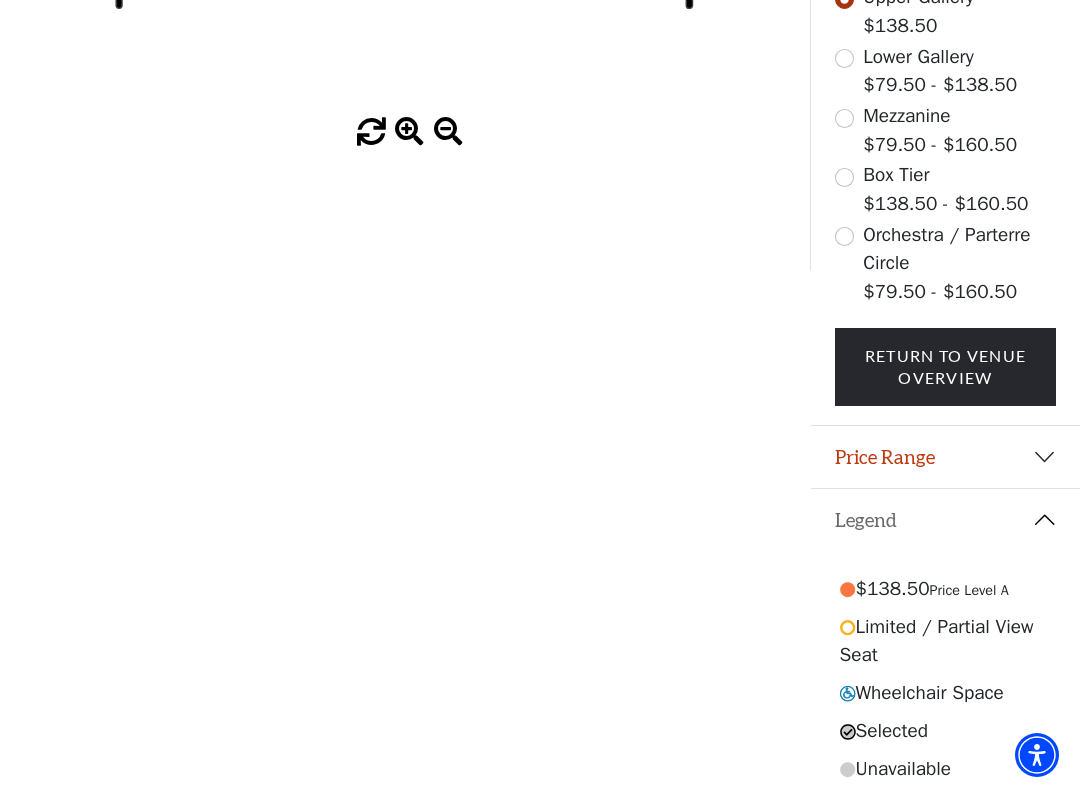 click on "Legend" at bounding box center [945, 520] 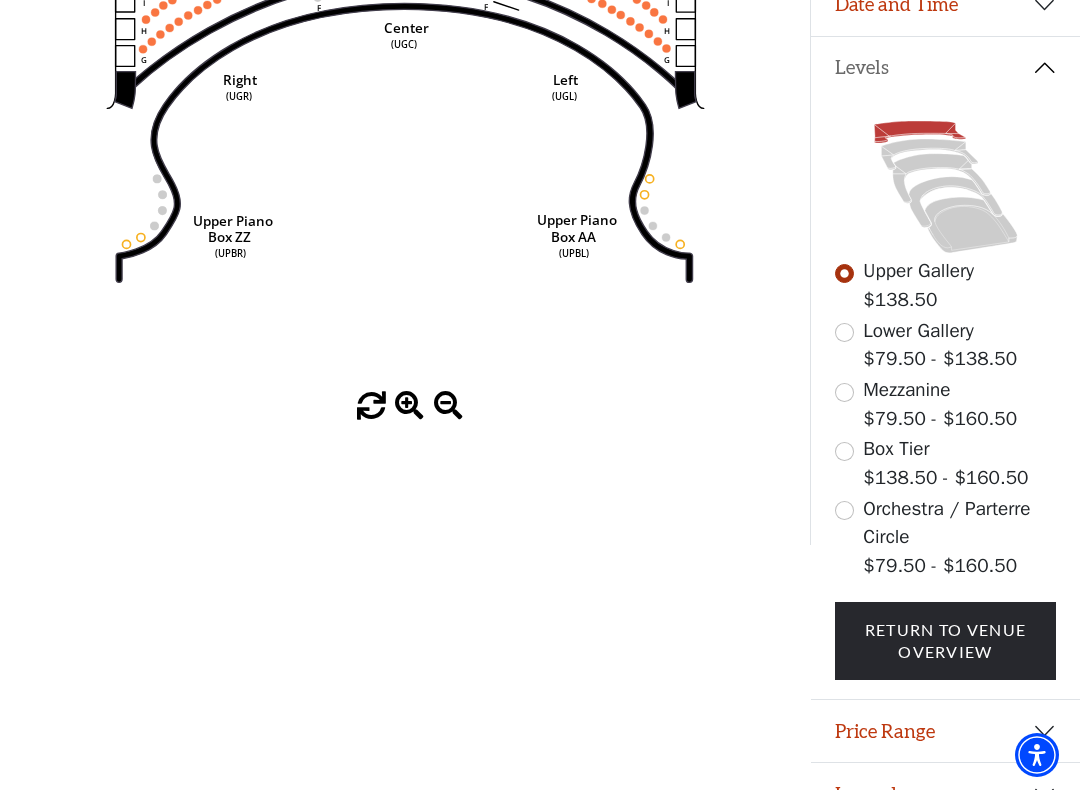 scroll, scrollTop: 440, scrollLeft: 0, axis: vertical 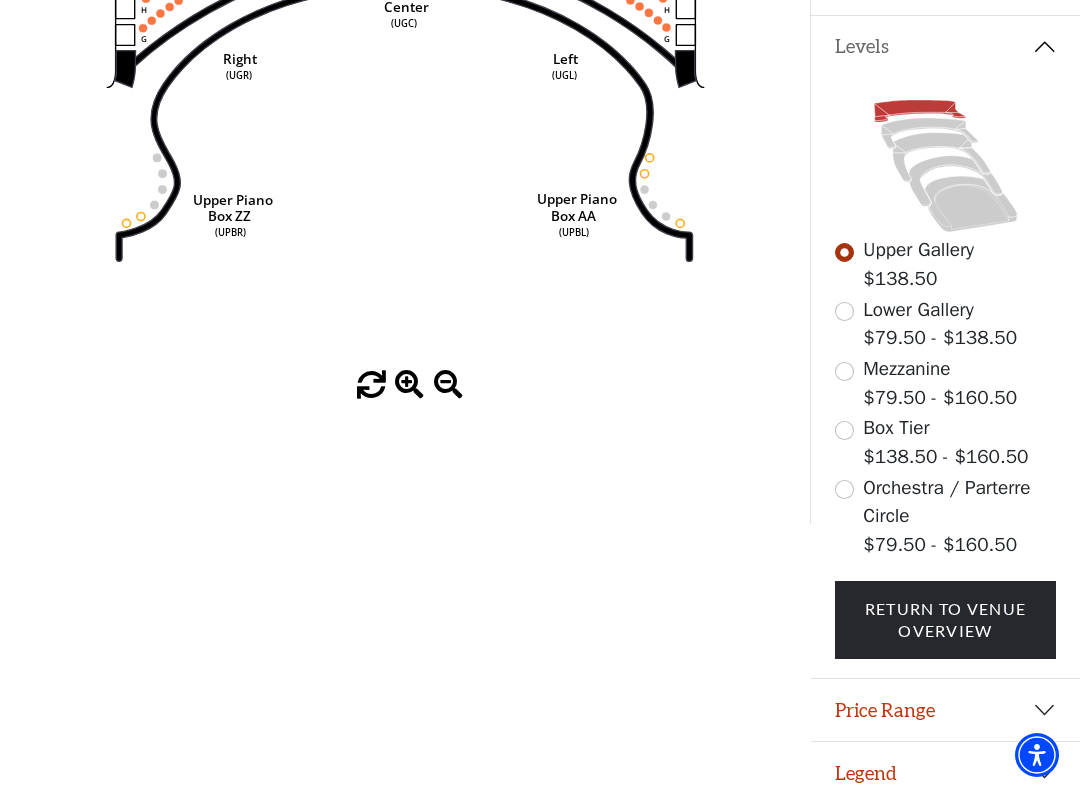 click on "Legend" at bounding box center [945, 773] 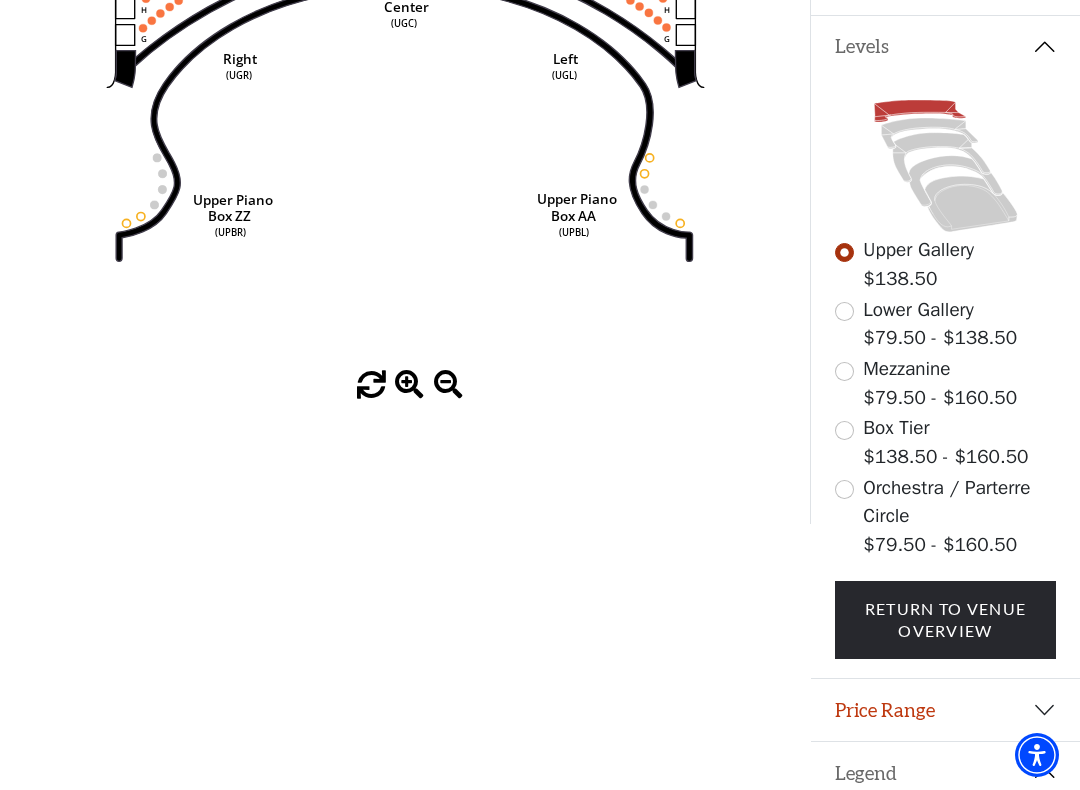 click on "Legend" at bounding box center (945, 773) 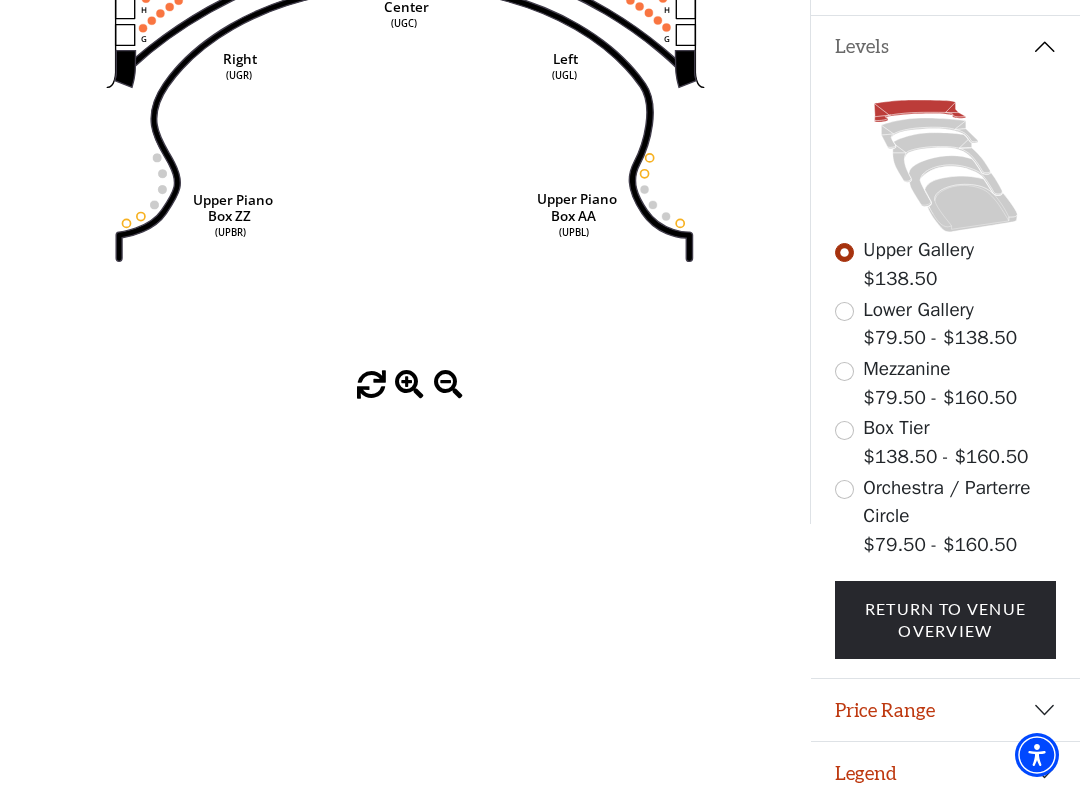 click on "Legend" at bounding box center [945, 773] 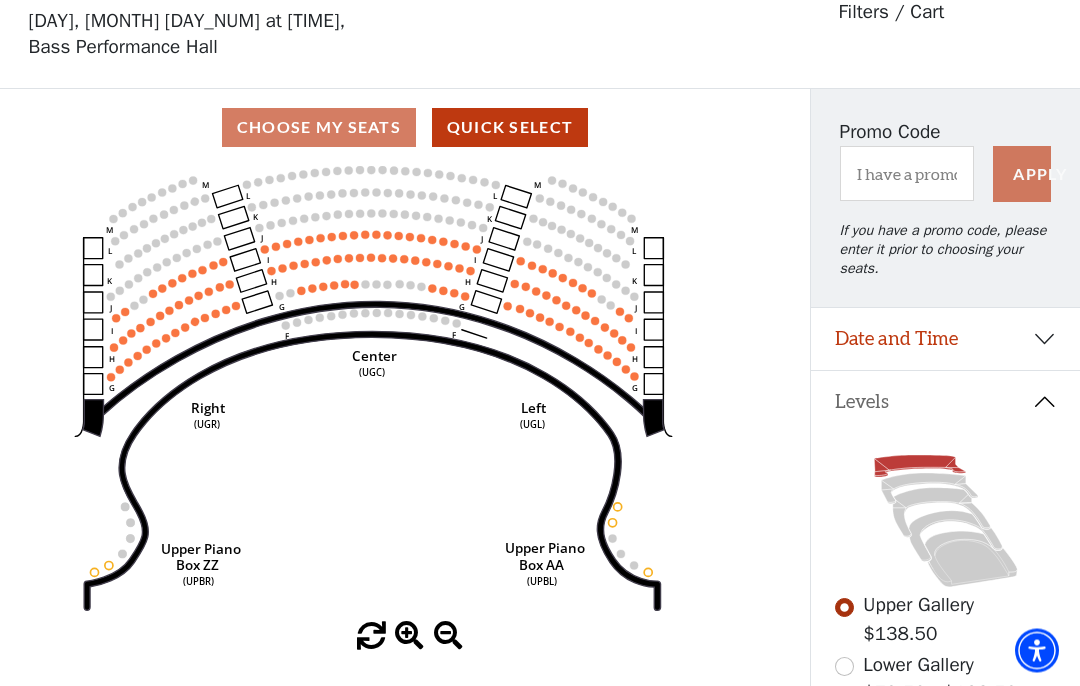 scroll, scrollTop: 85, scrollLeft: 0, axis: vertical 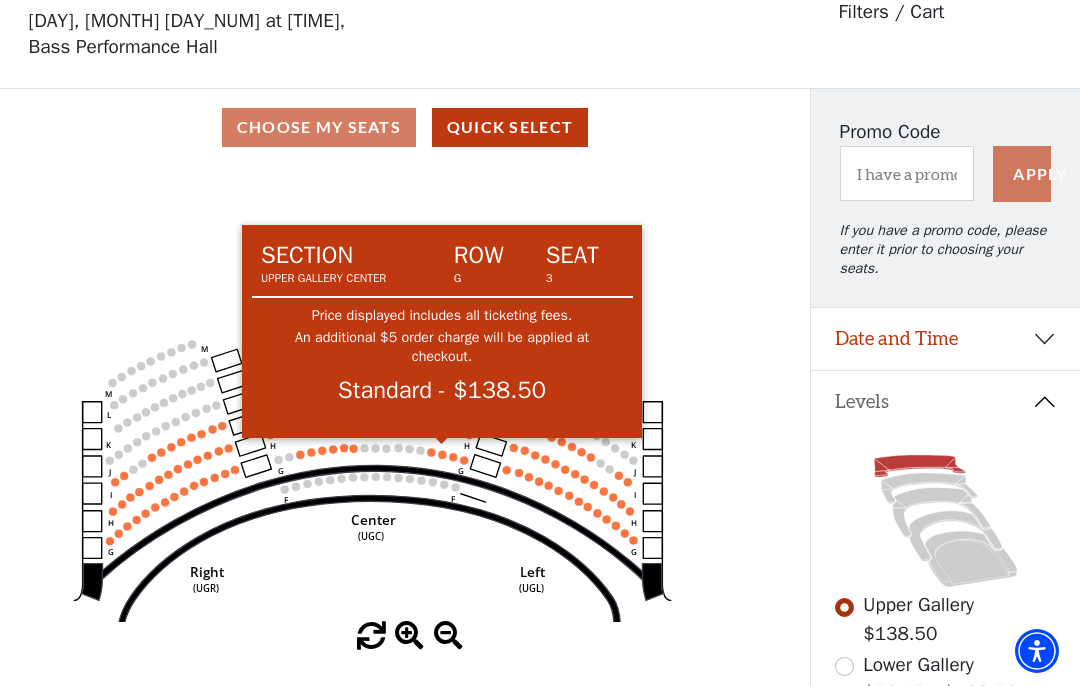 click 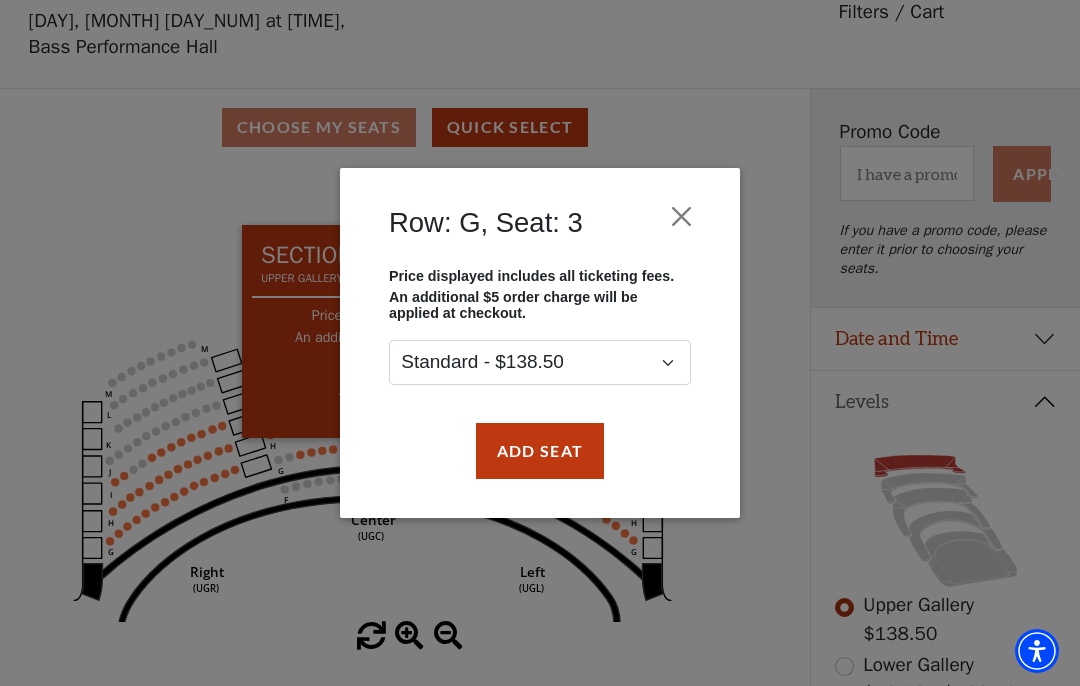 click at bounding box center [682, 216] 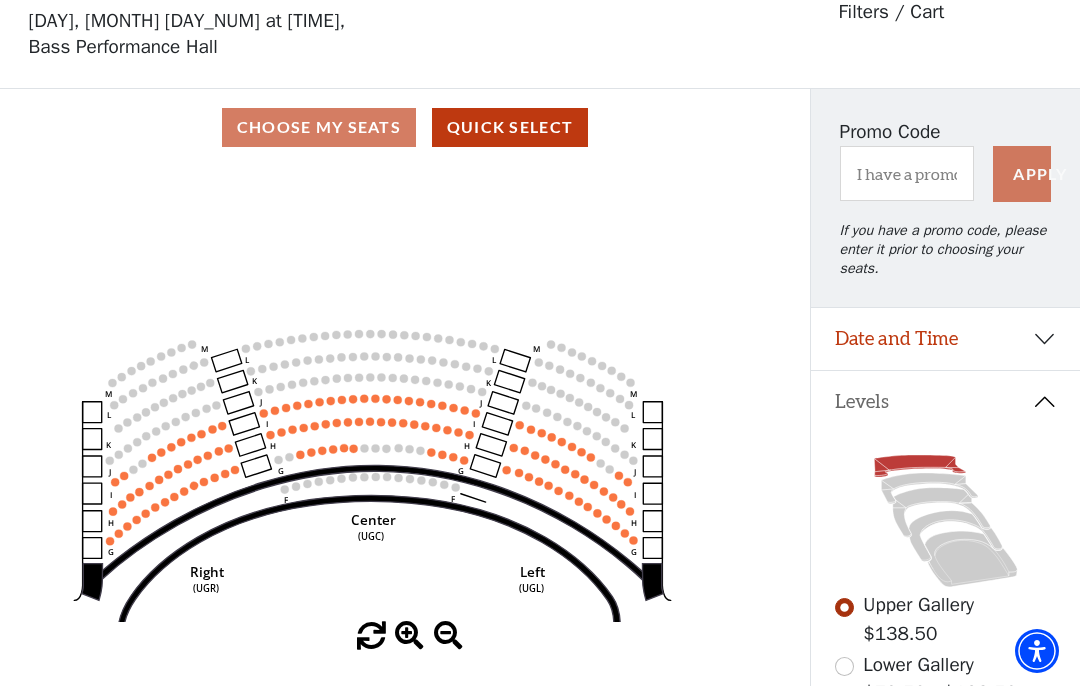 click 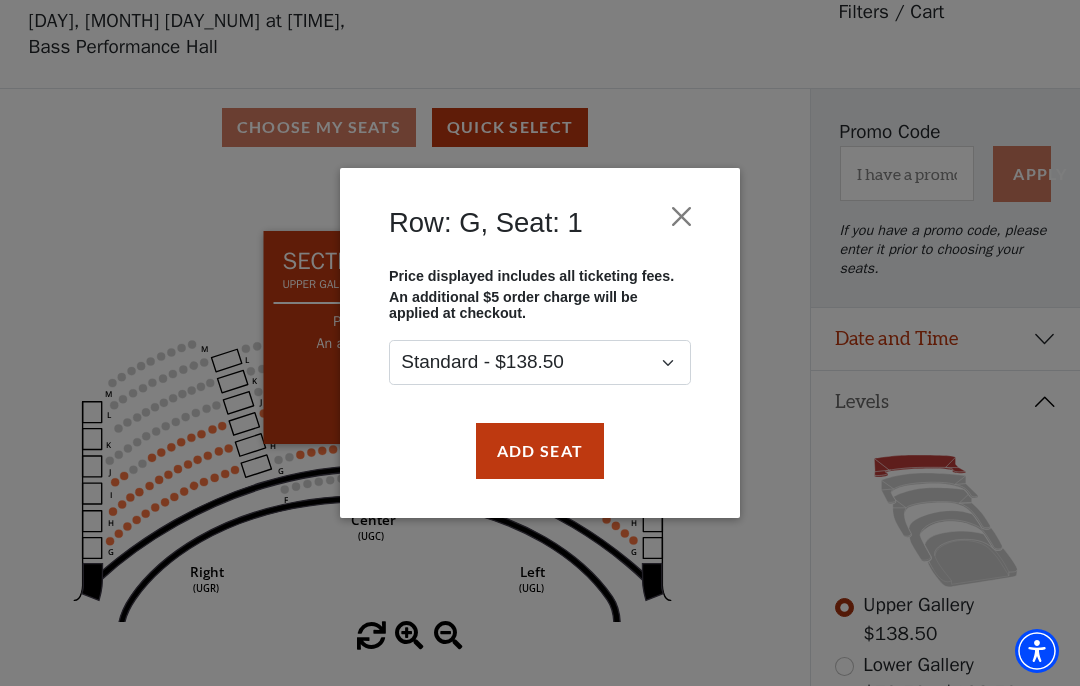 click on "Add Seat" at bounding box center [540, 451] 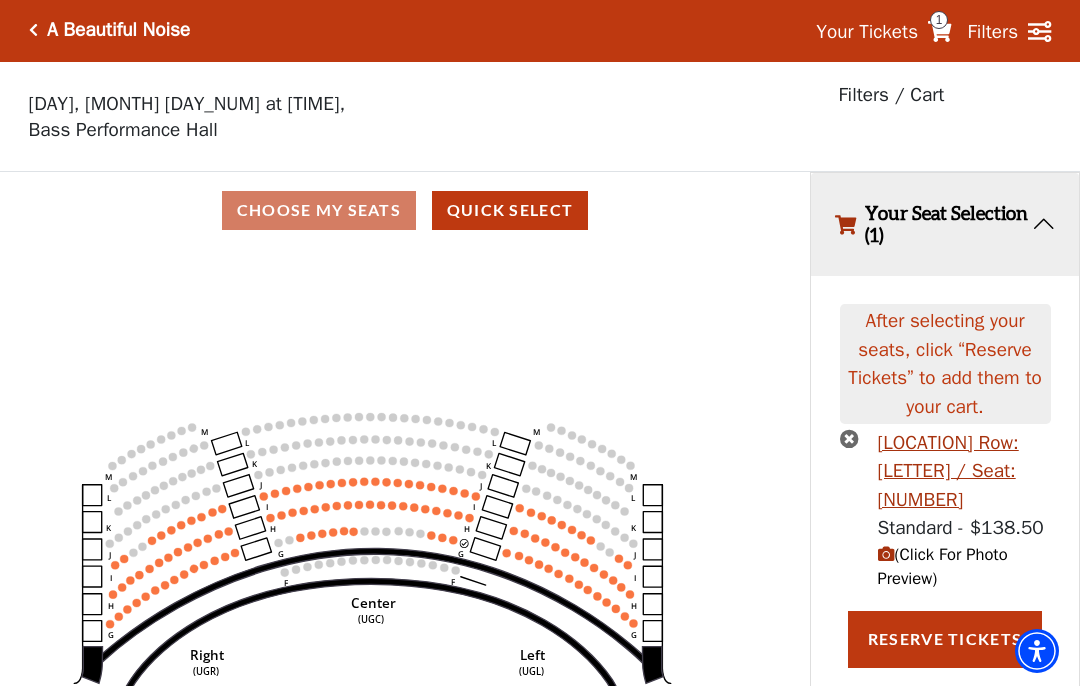 scroll, scrollTop: 0, scrollLeft: 0, axis: both 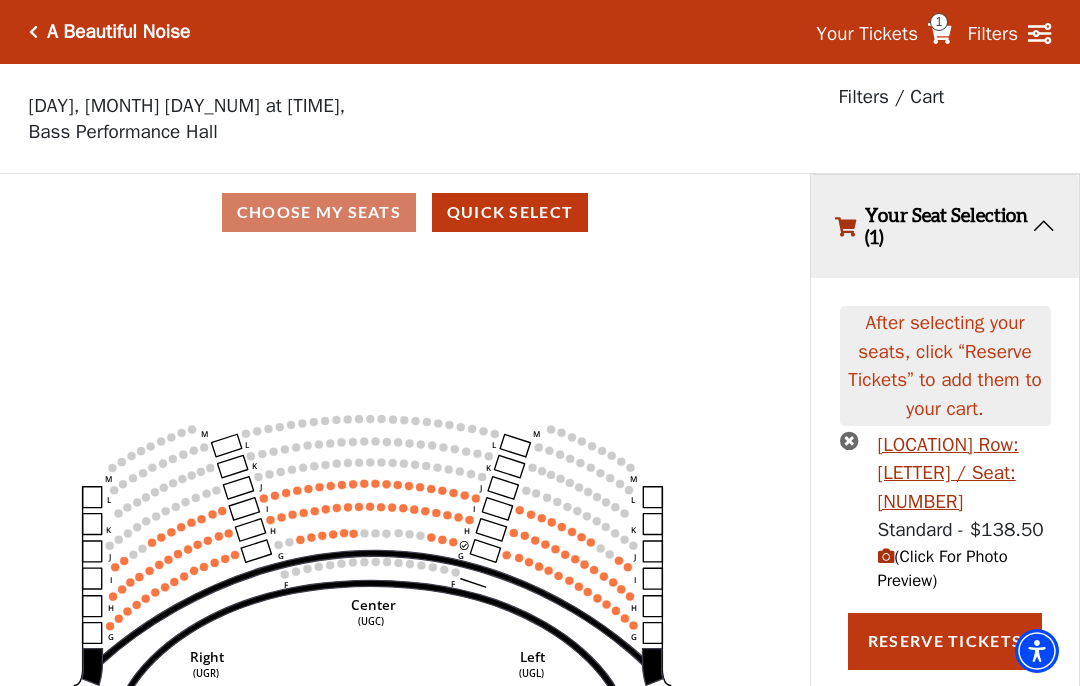 click 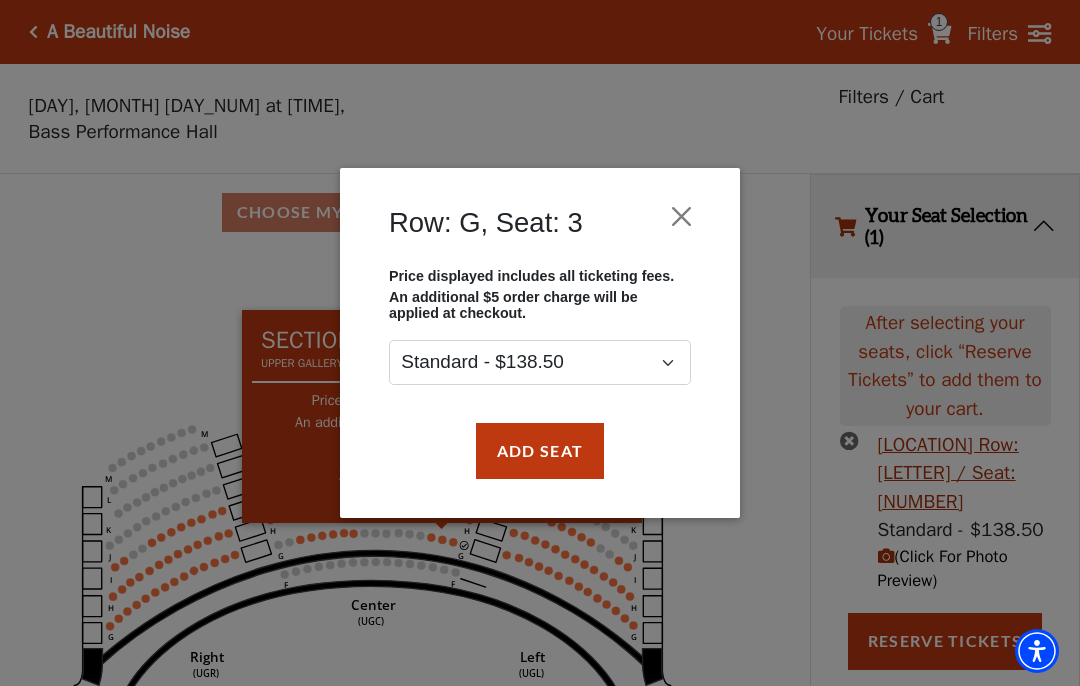 click at bounding box center (682, 216) 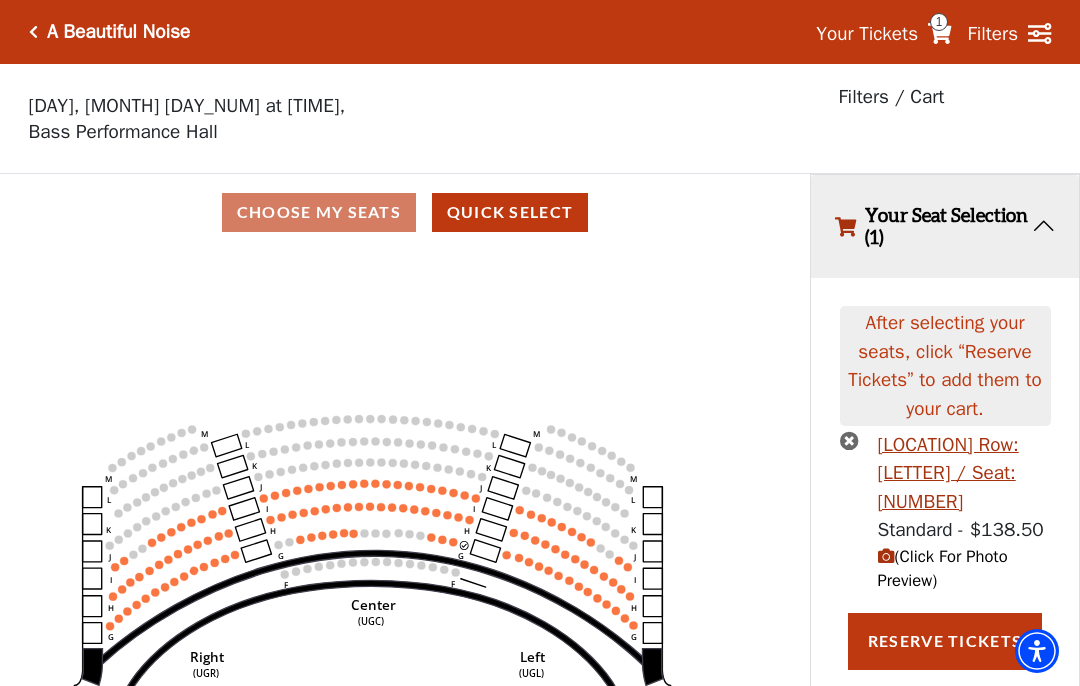 click 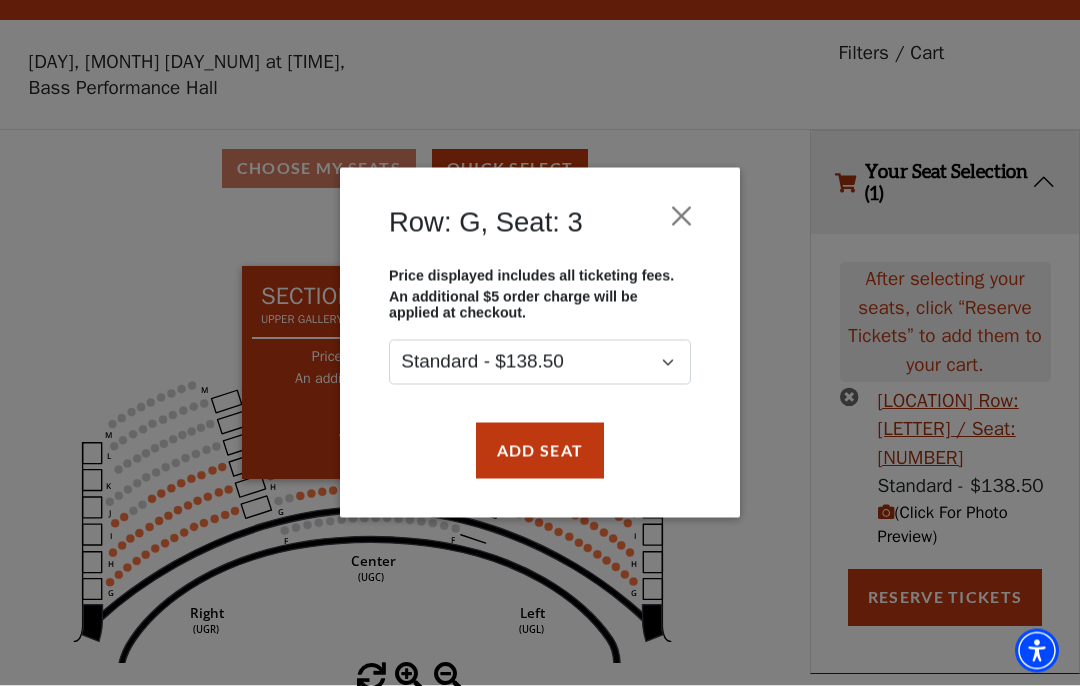 scroll, scrollTop: 44, scrollLeft: 0, axis: vertical 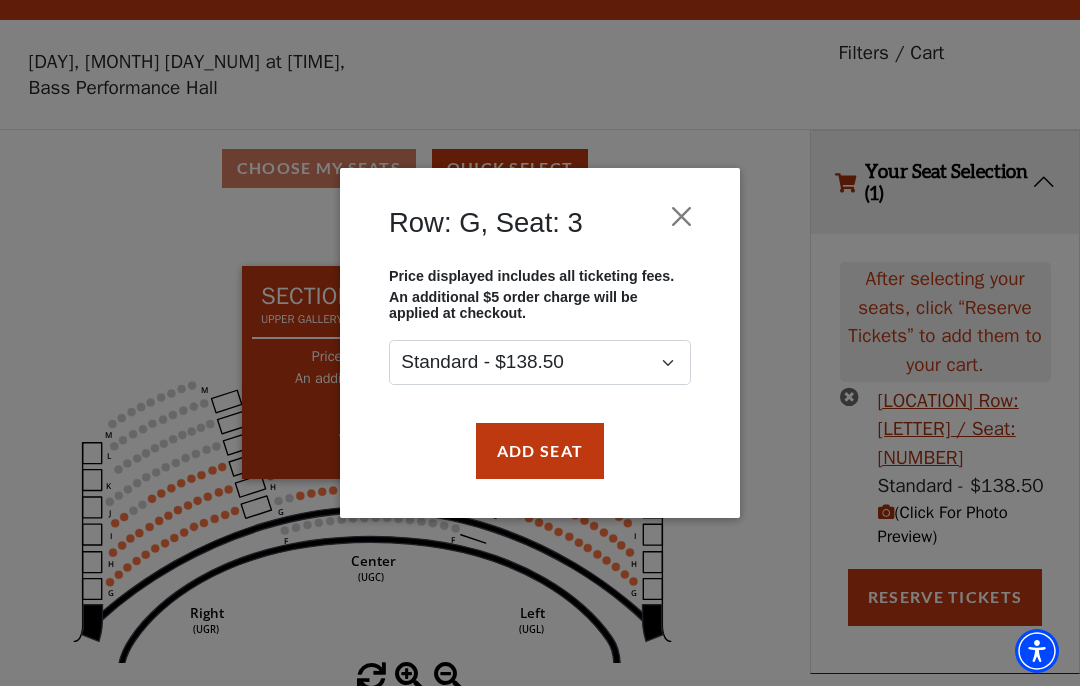 click at bounding box center [682, 216] 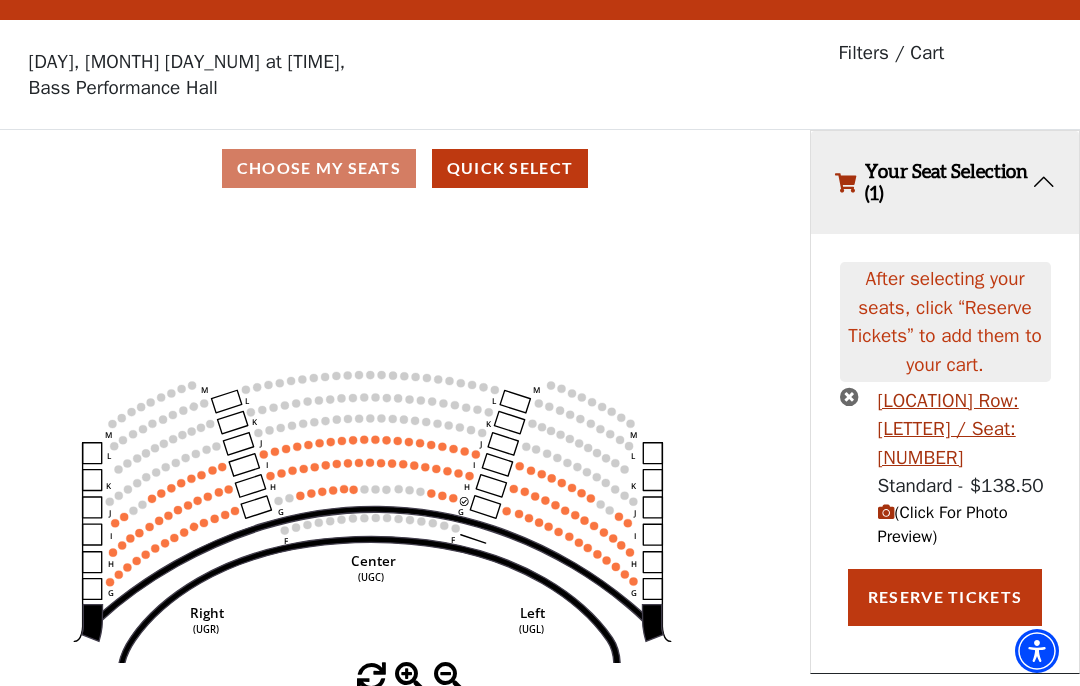click 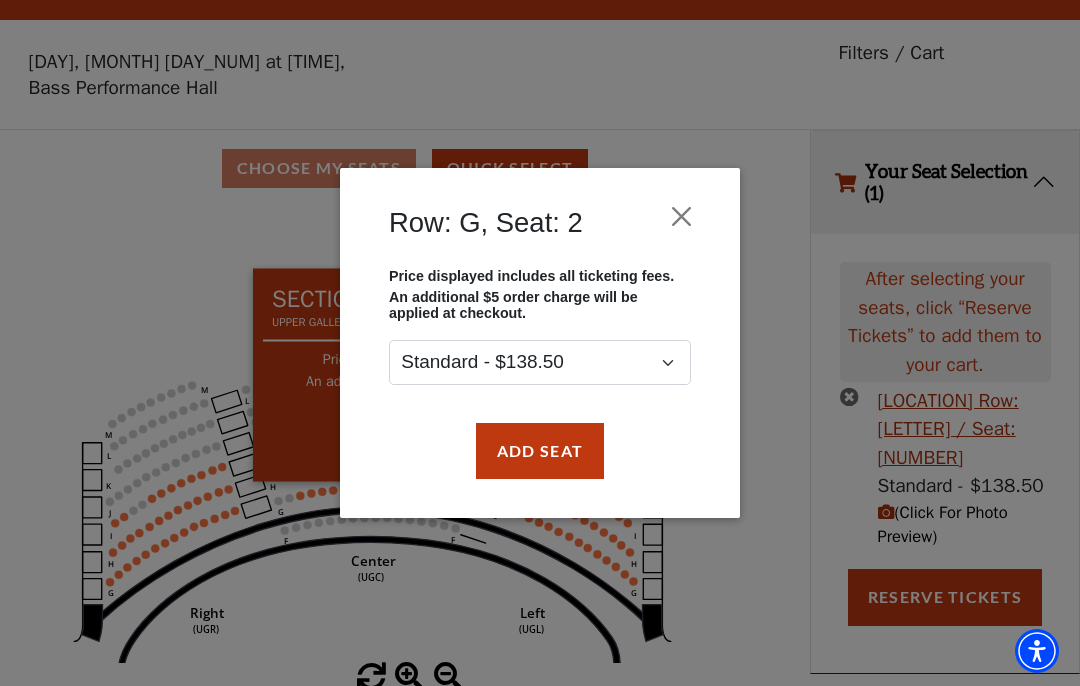 click on "Add Seat" at bounding box center (540, 451) 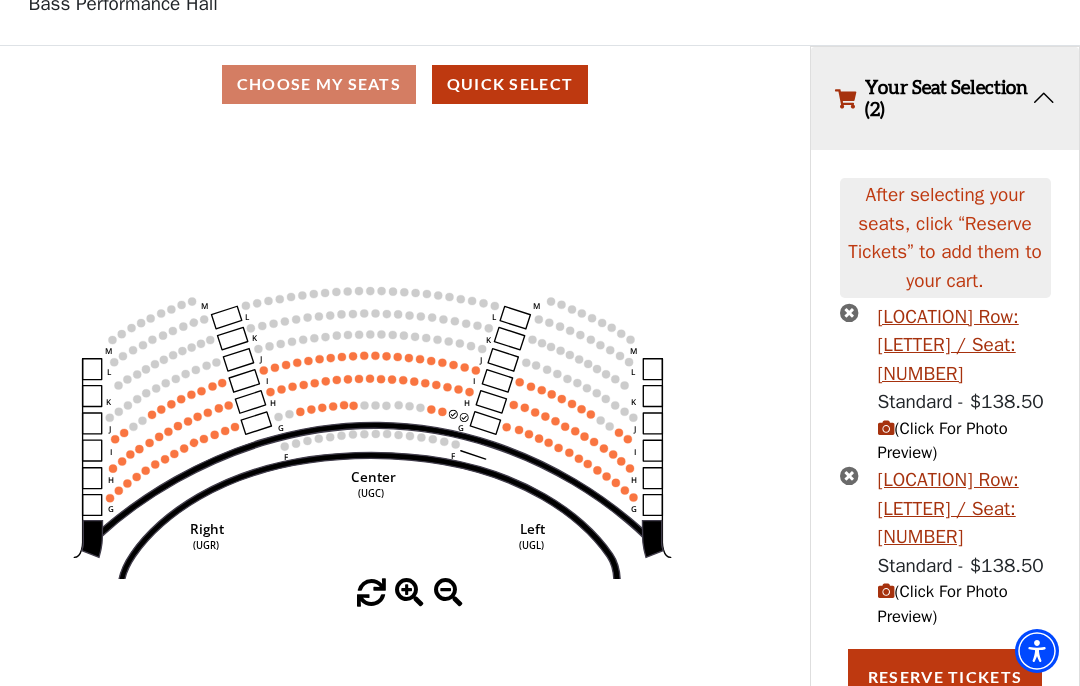 scroll, scrollTop: 132, scrollLeft: 0, axis: vertical 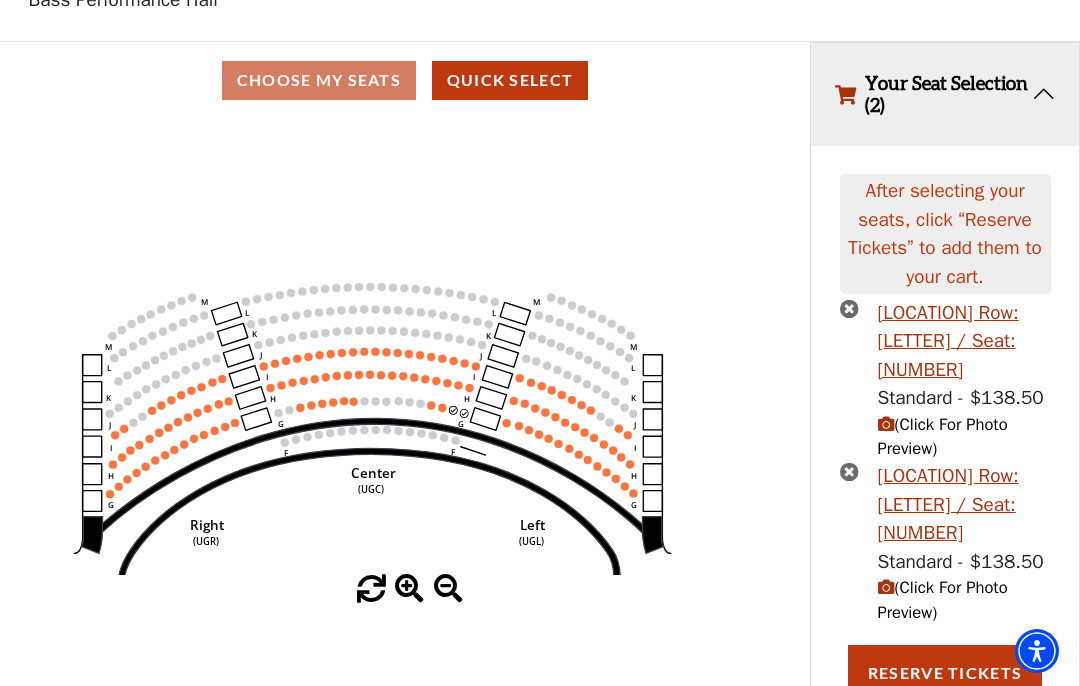 click 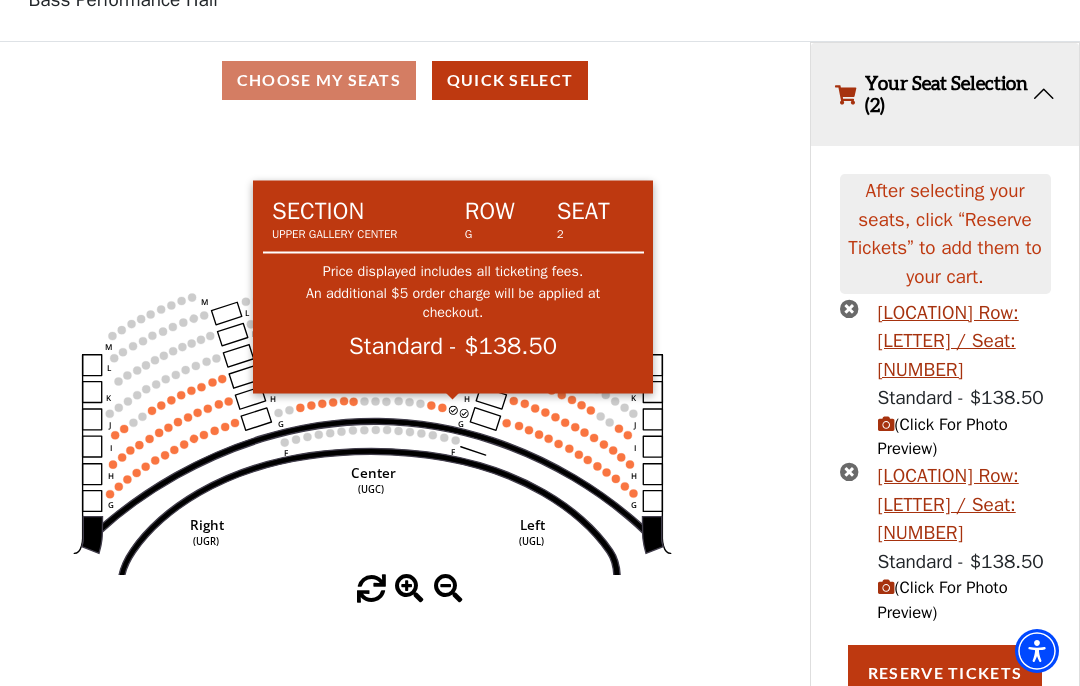 click on "Center   (UGC)   Right   (UGR)   Left   (UGL)   Upper Piano   Box ZZ   (UPBR)   Upper Piano   Box AA   (UPBL)   M   L   K   J   I   H   G   M   L   K   J   I   H   G   M   L   K   J   I   H   G   F   M   L   K   J   I   H   G   F" 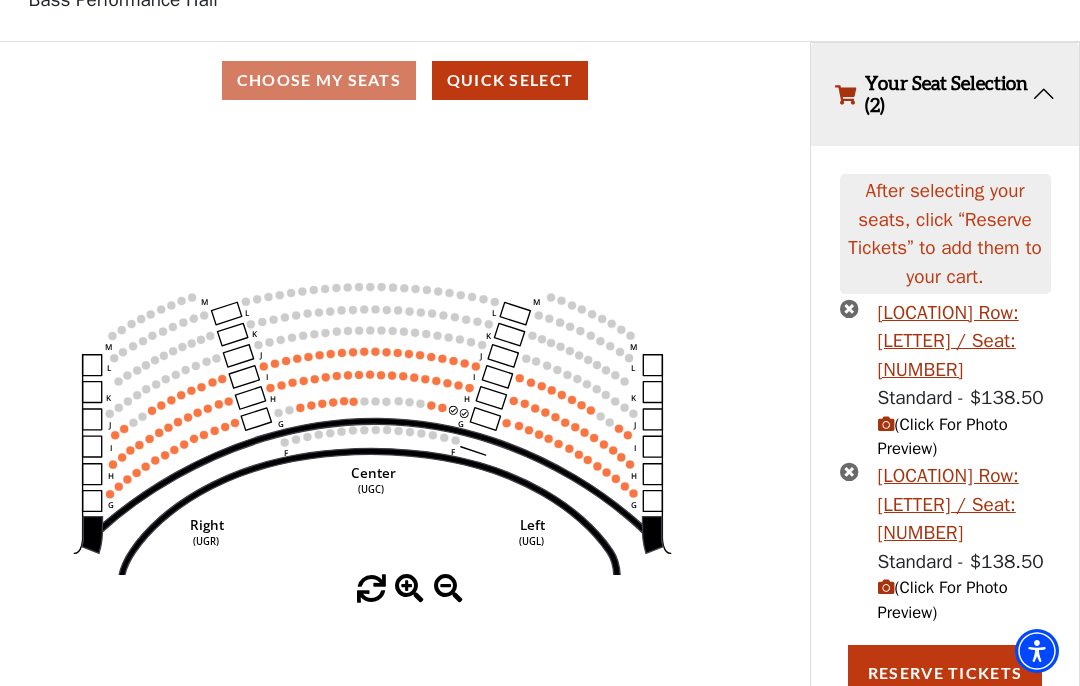 click 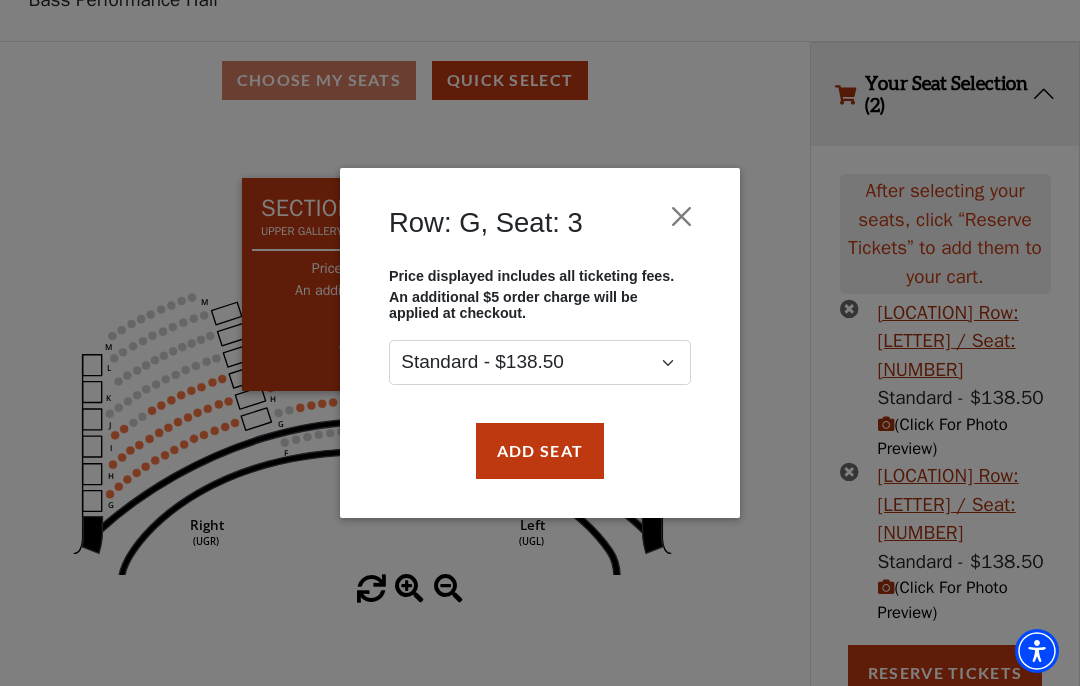 click on "Add Seat" at bounding box center [540, 451] 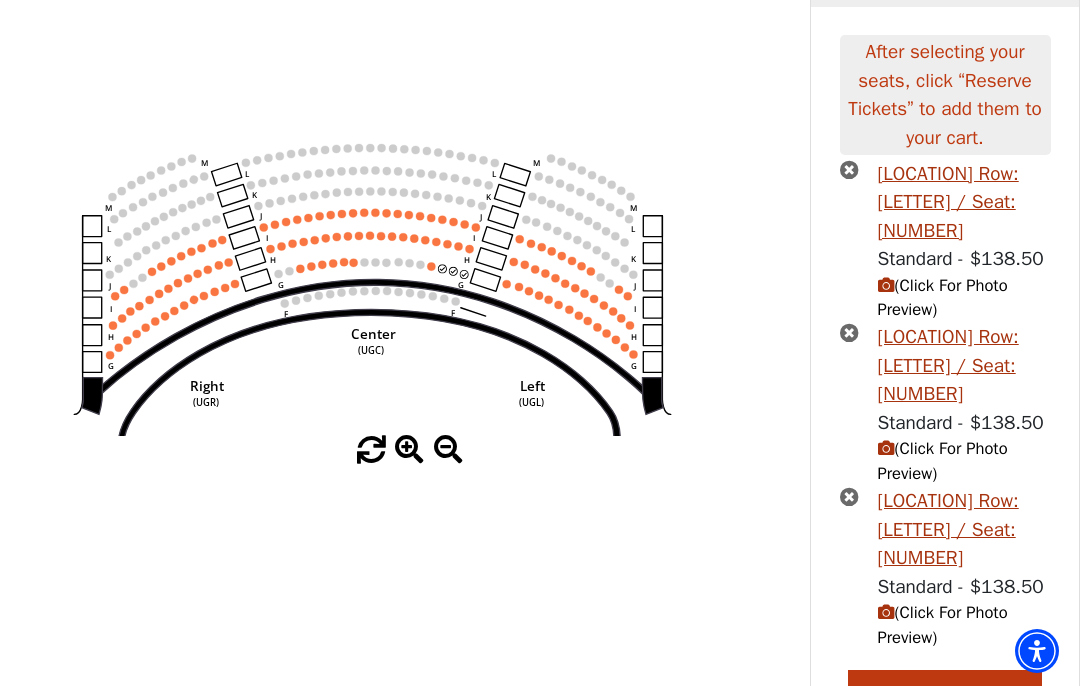 scroll, scrollTop: 292, scrollLeft: 0, axis: vertical 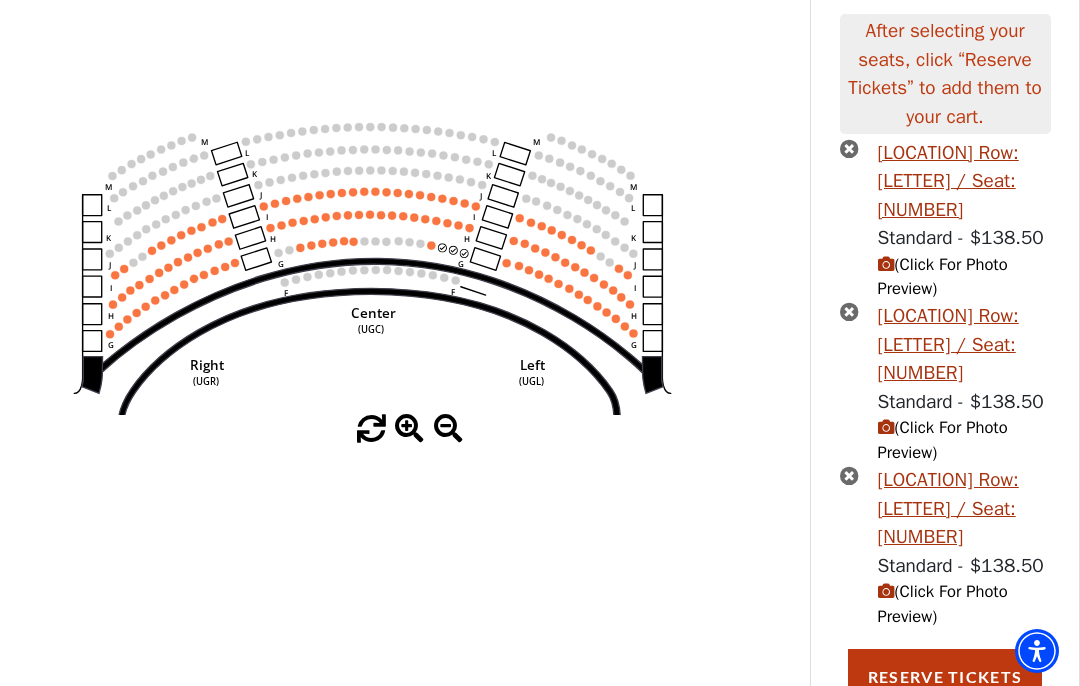 click 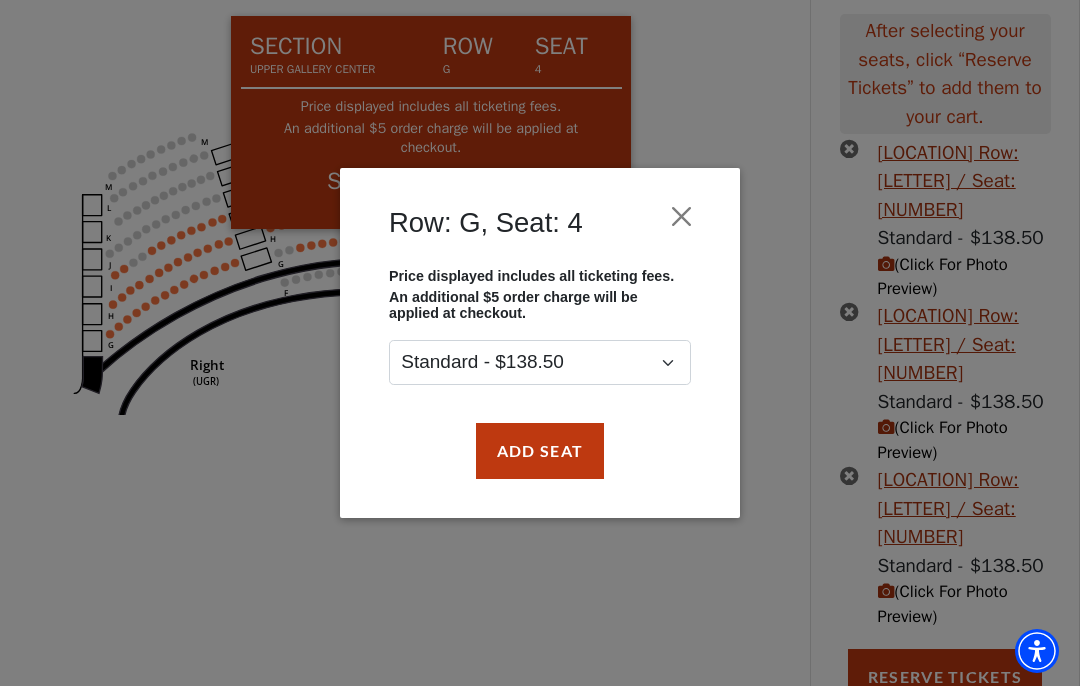 click on "Add Seat" at bounding box center [540, 451] 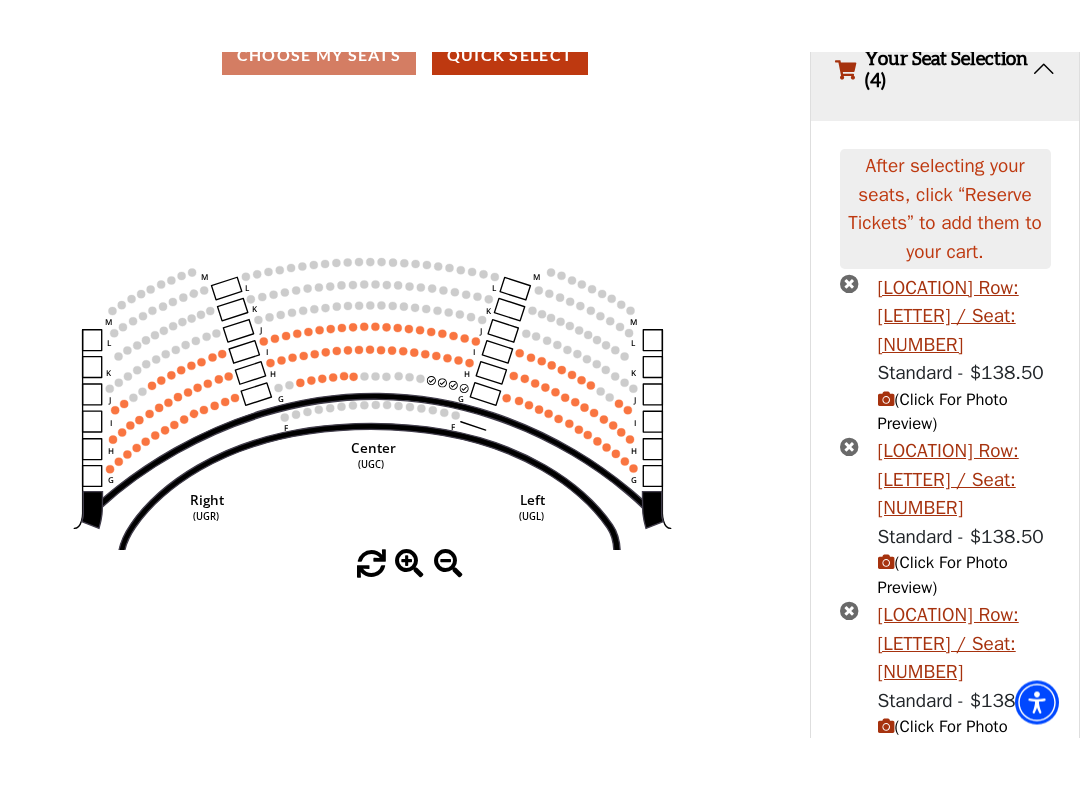 scroll, scrollTop: 224, scrollLeft: 0, axis: vertical 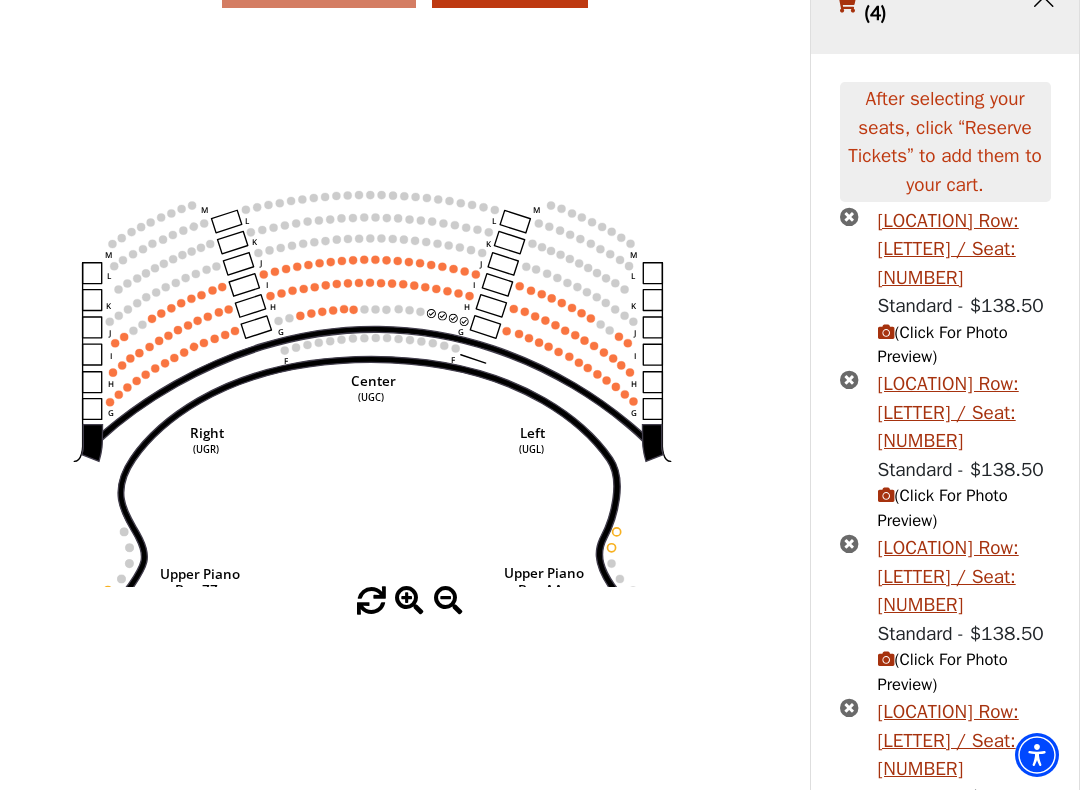 click on "(Click For Photo Preview)" at bounding box center (943, 345) 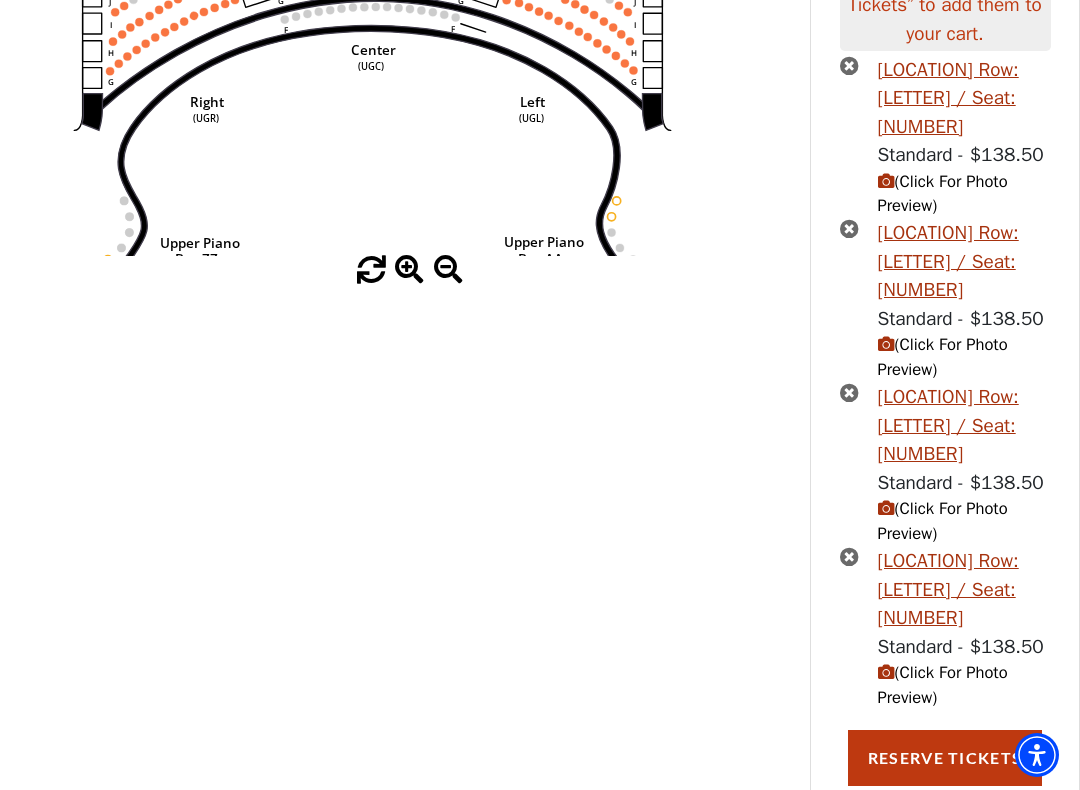 scroll, scrollTop: 576, scrollLeft: 0, axis: vertical 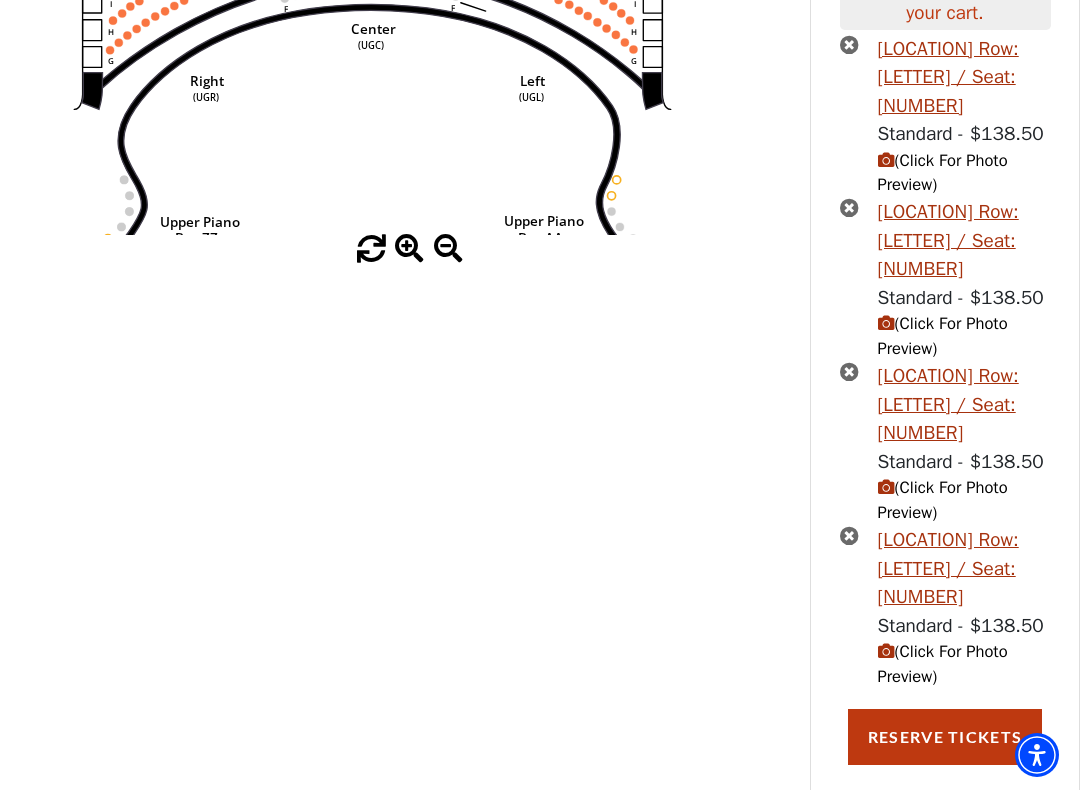 click on "Reserve Tickets" at bounding box center (945, 737) 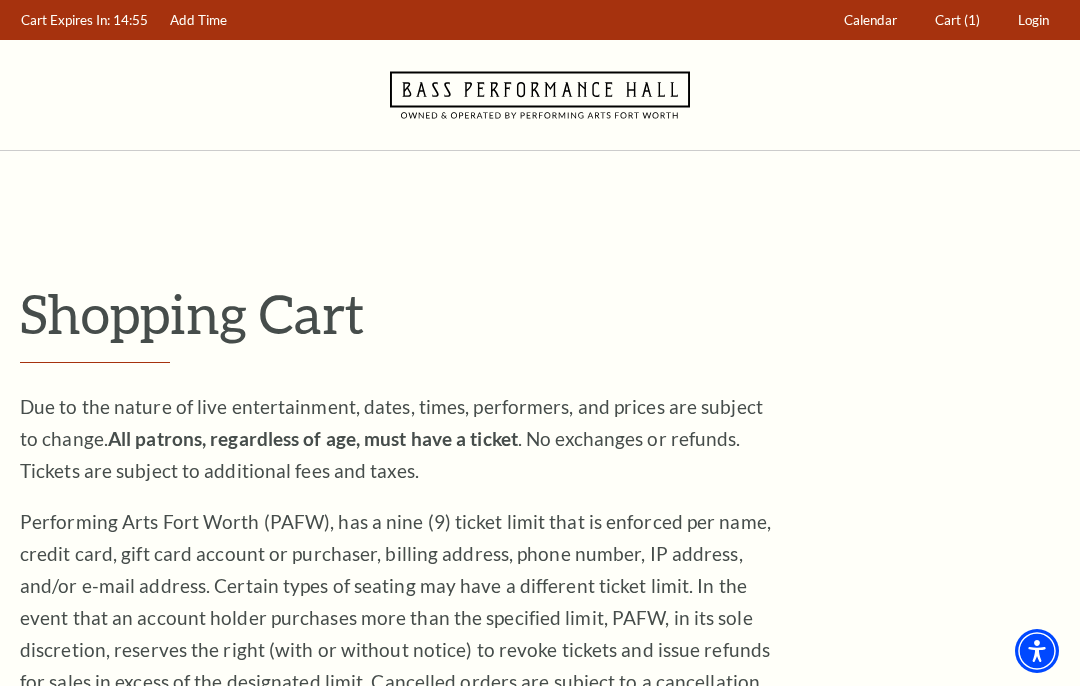 scroll, scrollTop: 0, scrollLeft: 0, axis: both 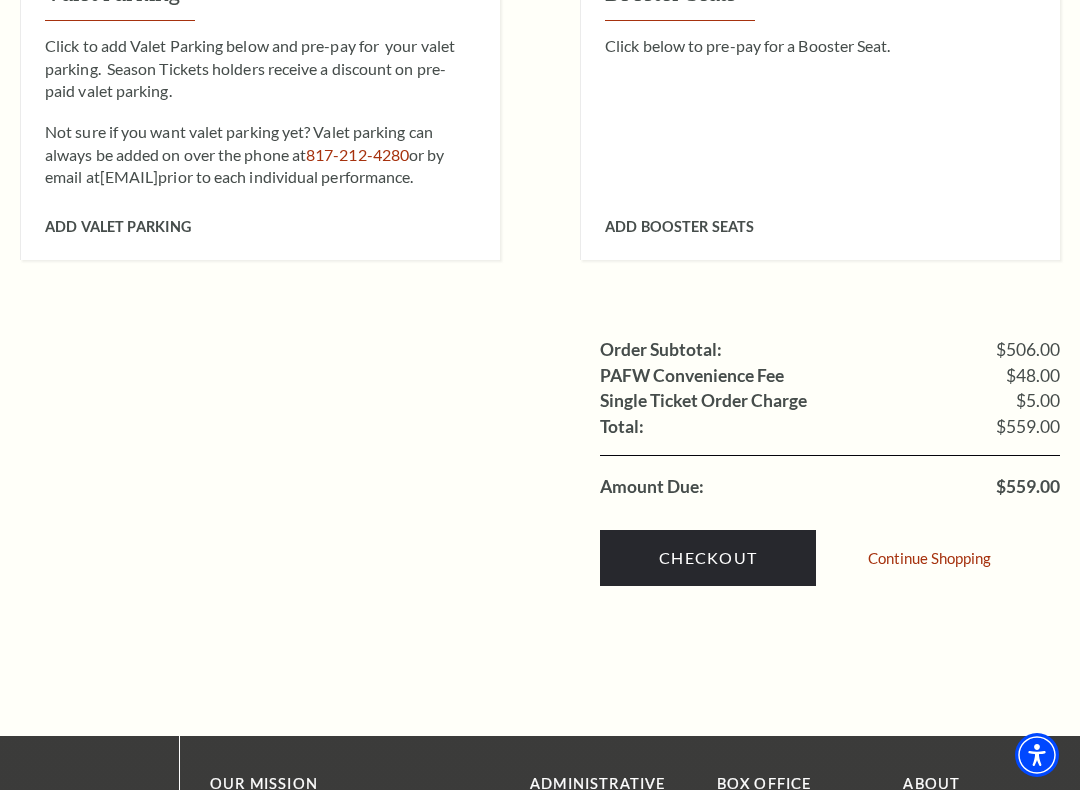 click on "Checkout" at bounding box center [708, 558] 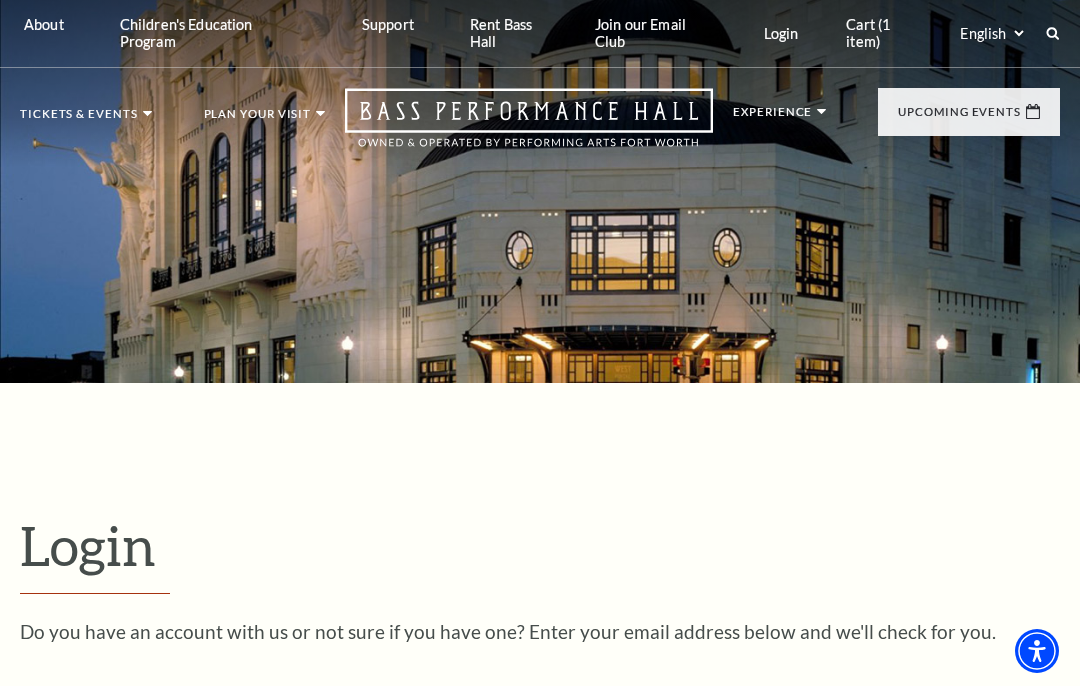 scroll, scrollTop: 496, scrollLeft: 0, axis: vertical 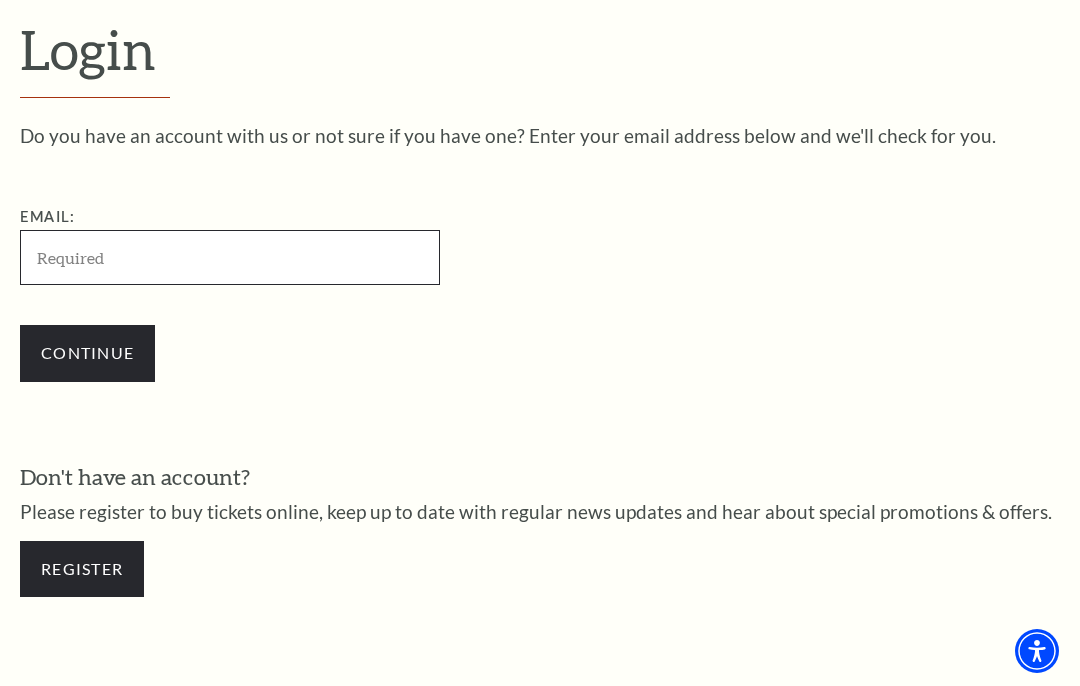 click on "Email:" at bounding box center (230, 257) 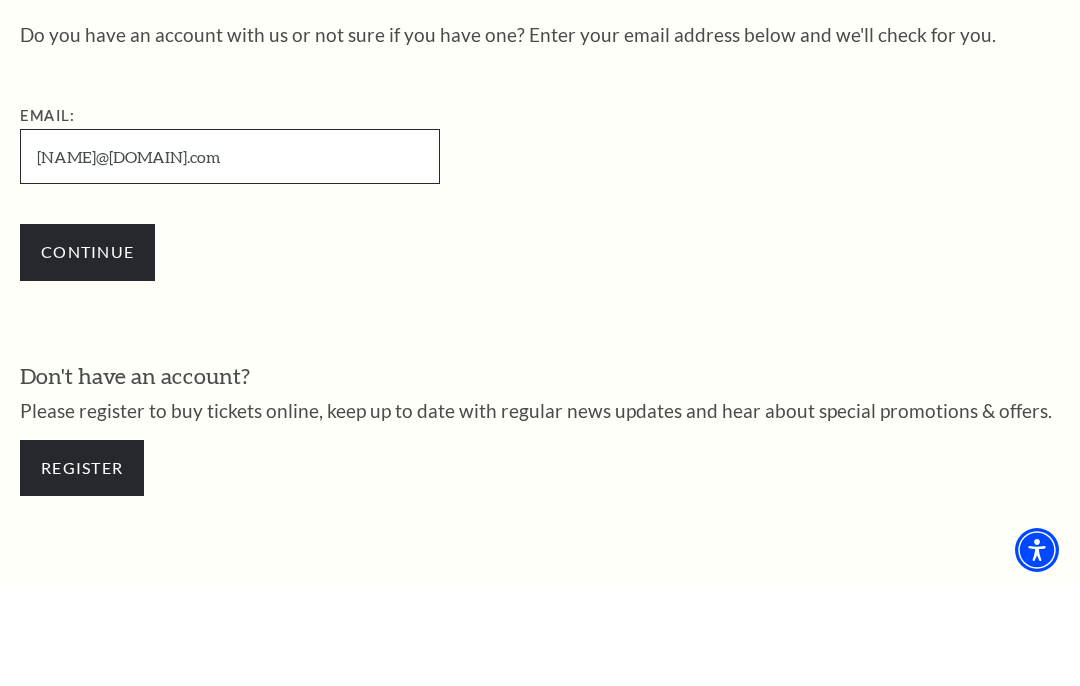 type on "[EMAIL]" 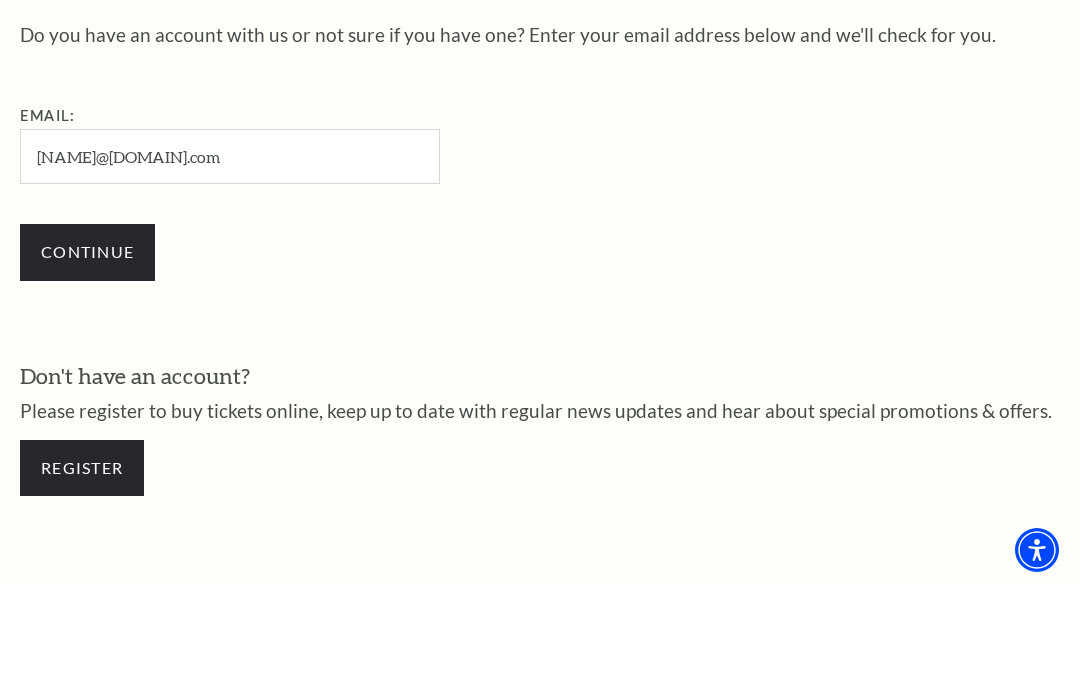 click on "Continue" at bounding box center [87, 353] 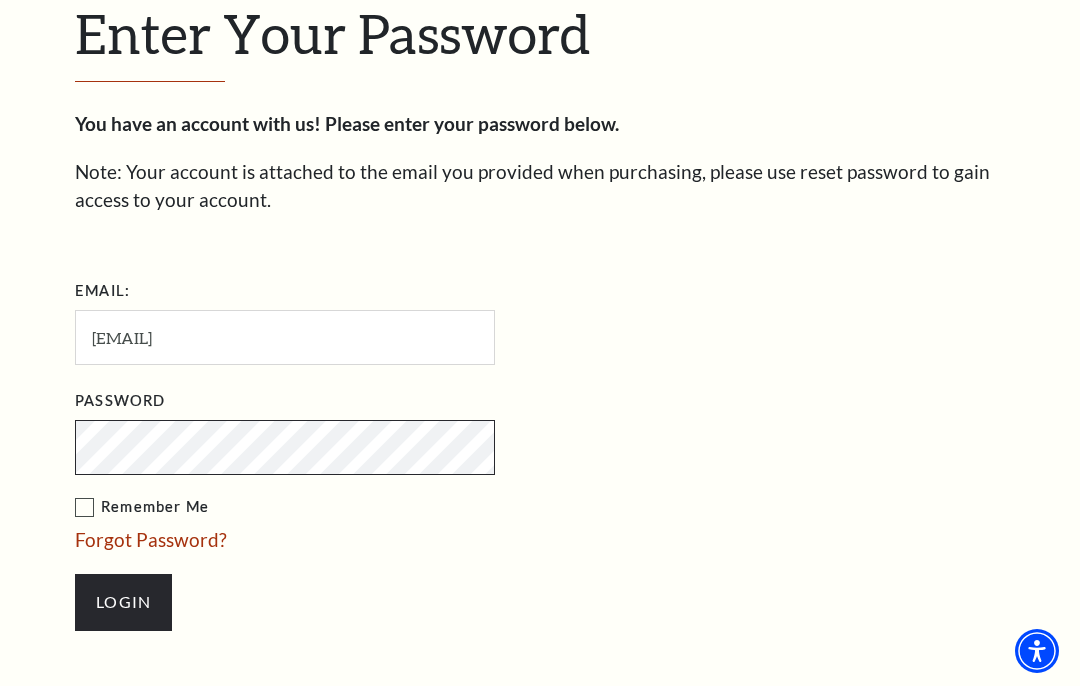 scroll, scrollTop: 531, scrollLeft: 0, axis: vertical 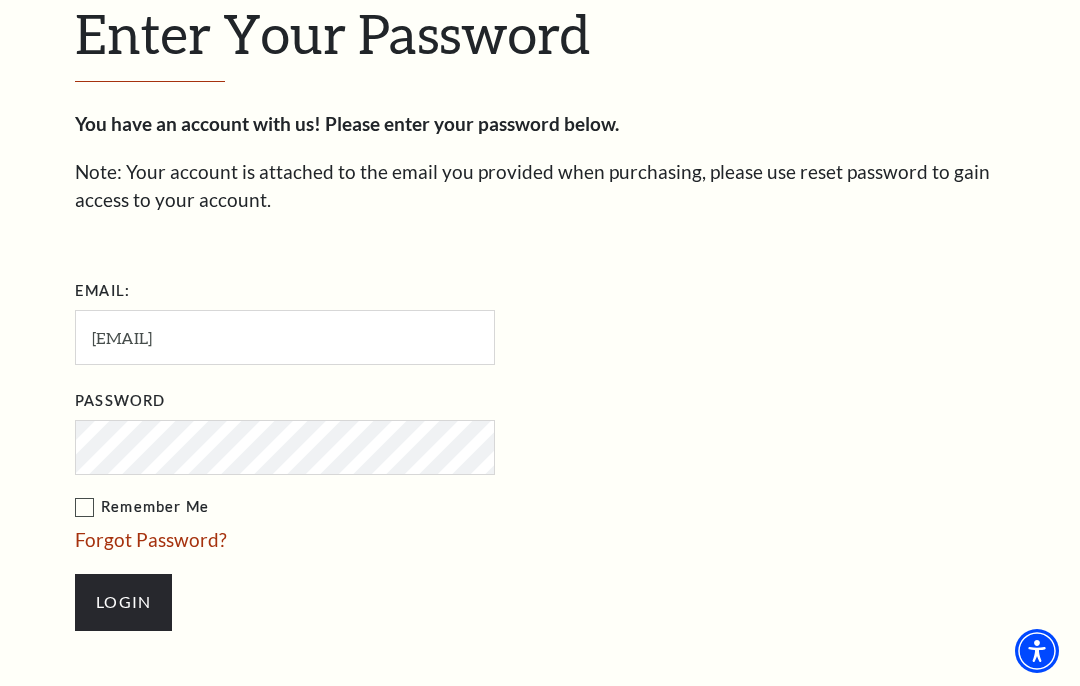 click on "Forgot Password?" at bounding box center (151, 539) 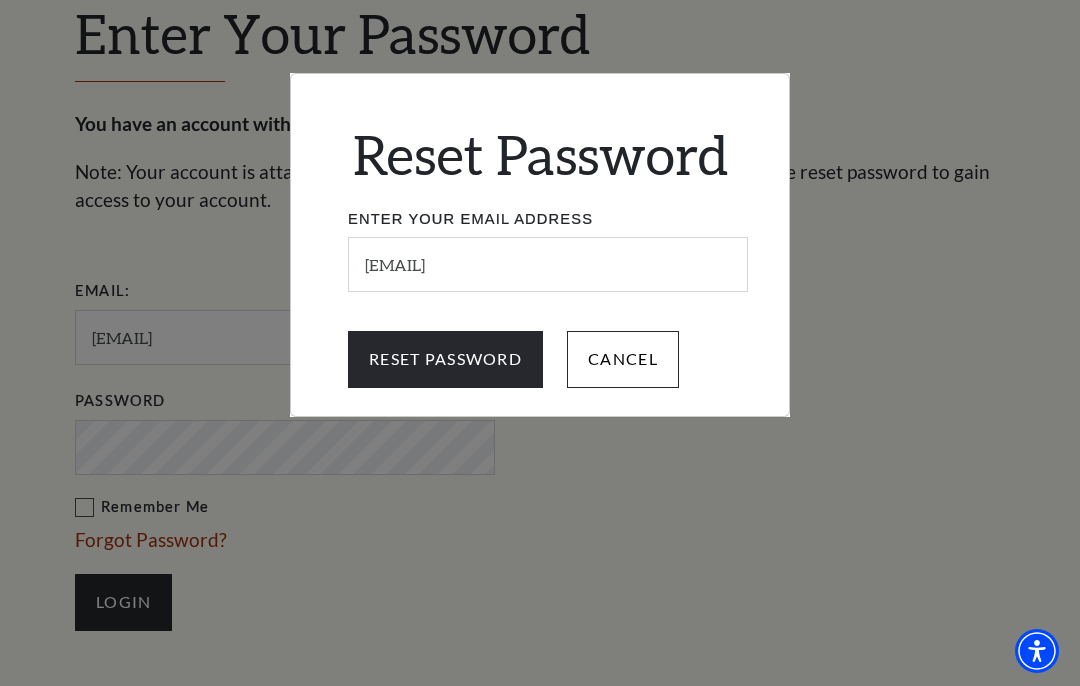 click on "Reset Password" at bounding box center [445, 359] 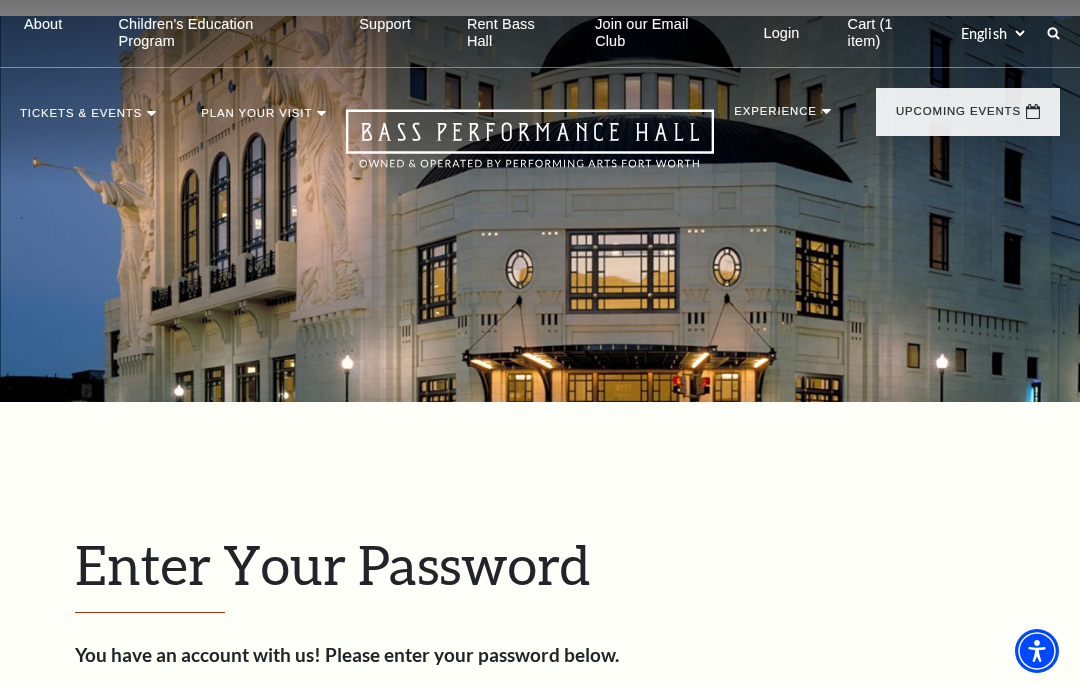 scroll, scrollTop: 0, scrollLeft: 0, axis: both 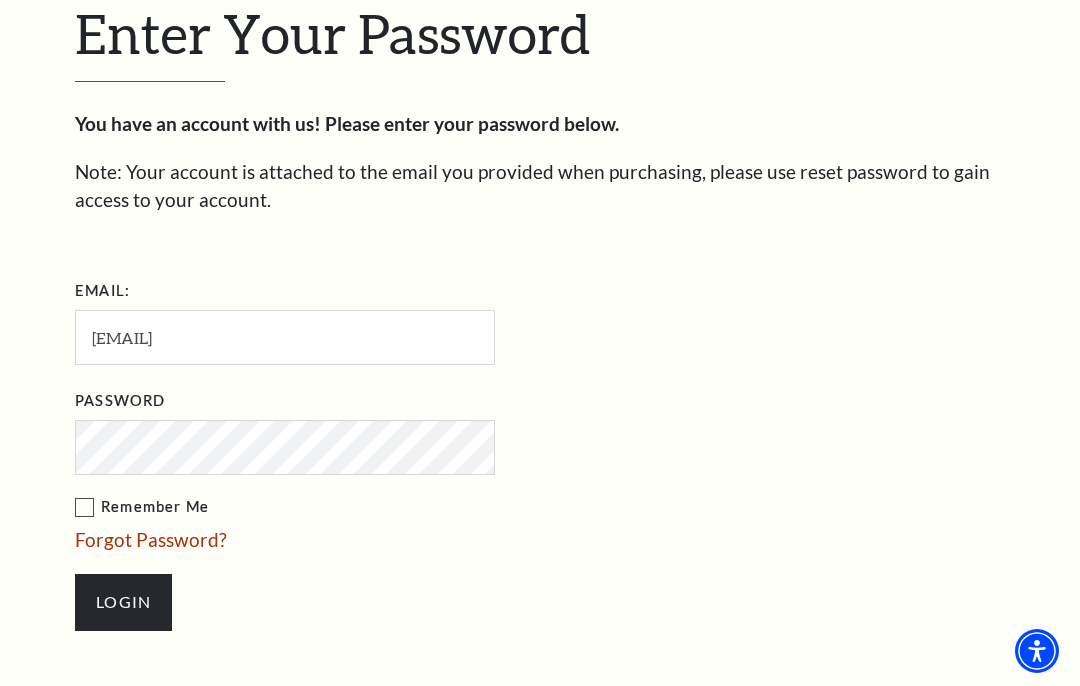 click on "Remember Me" at bounding box center [385, 507] 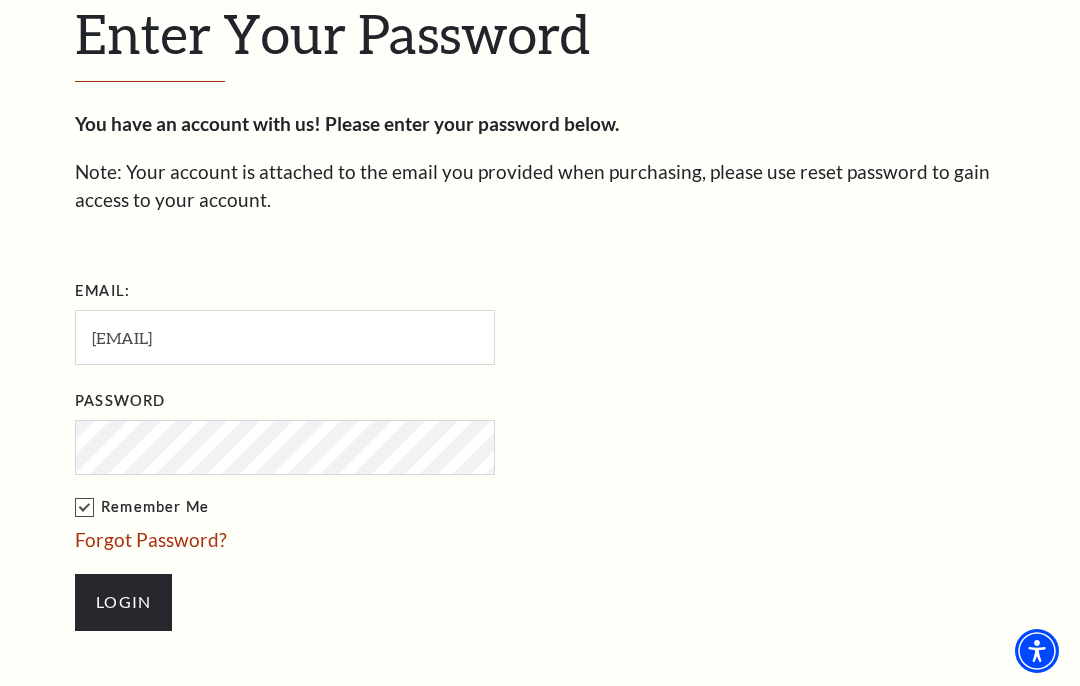 click on "Forgot Password?" at bounding box center (151, 539) 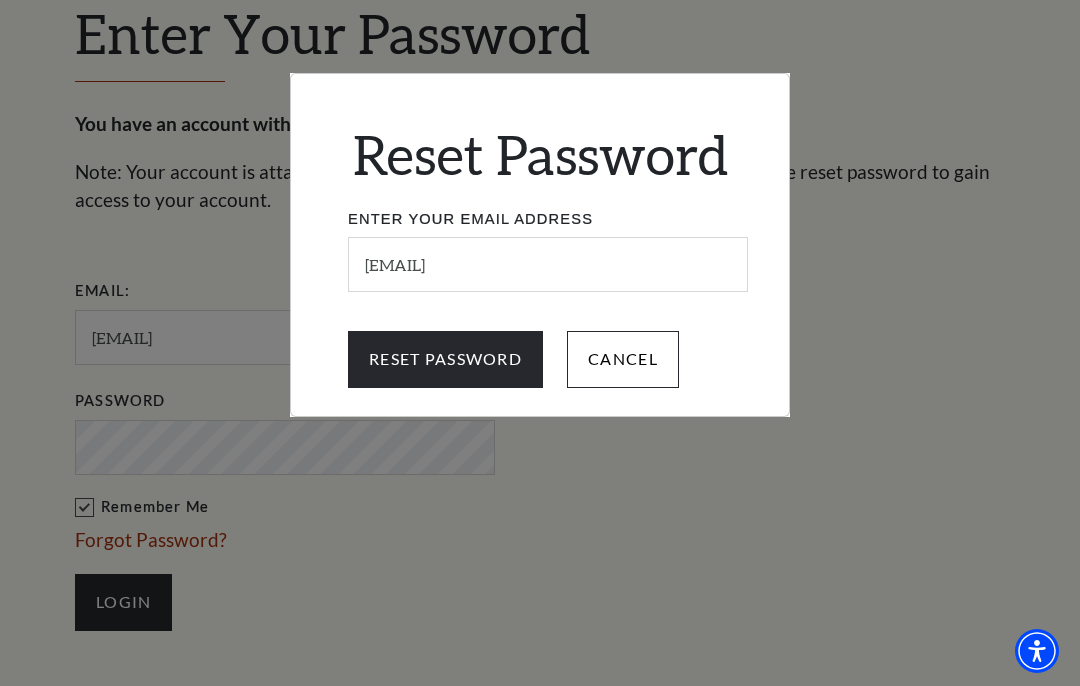 click on "Reset Password" at bounding box center [445, 359] 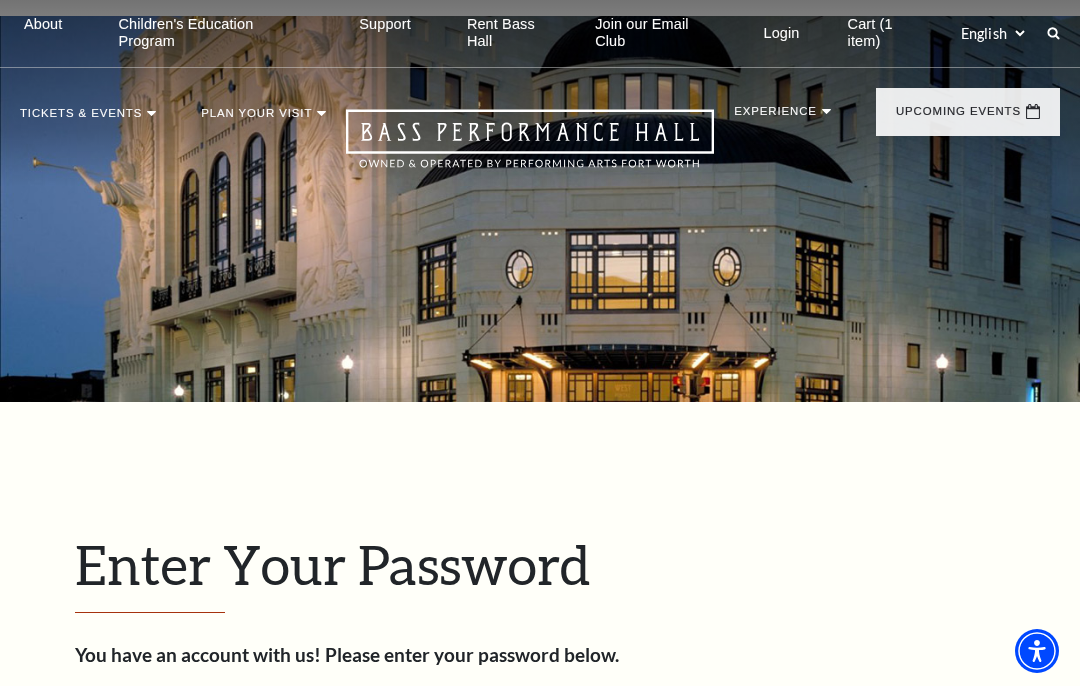 scroll, scrollTop: 0, scrollLeft: 0, axis: both 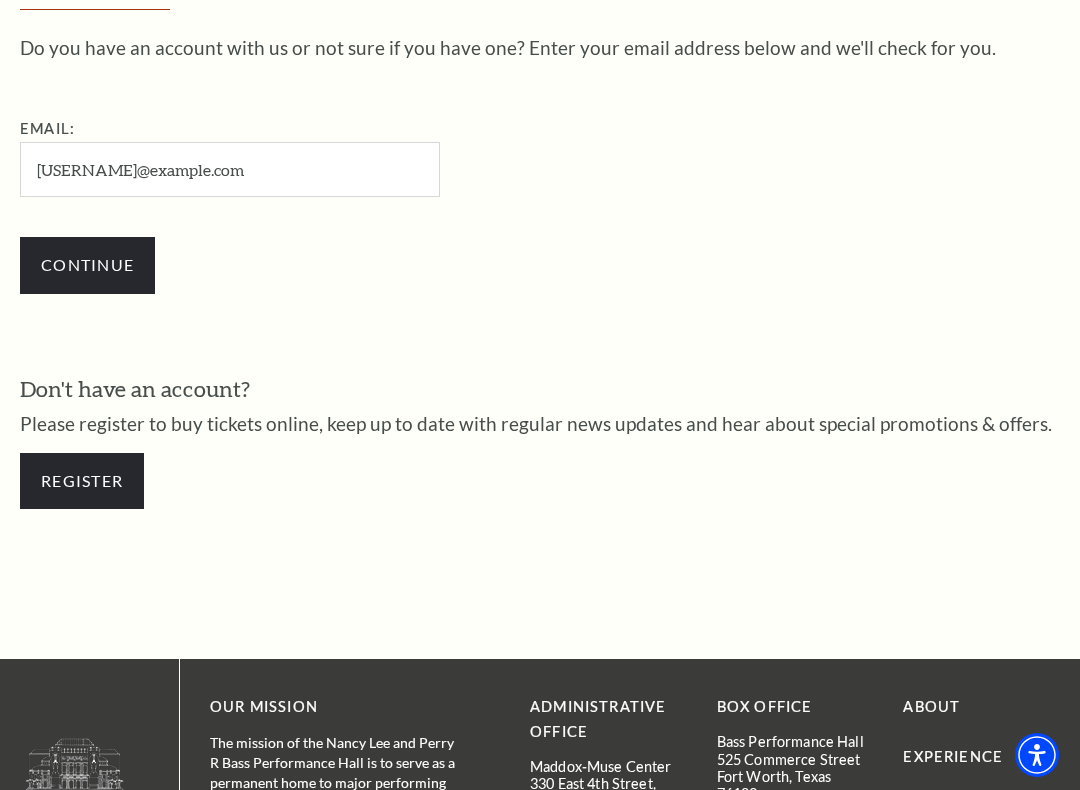 click on "Register" at bounding box center [82, 481] 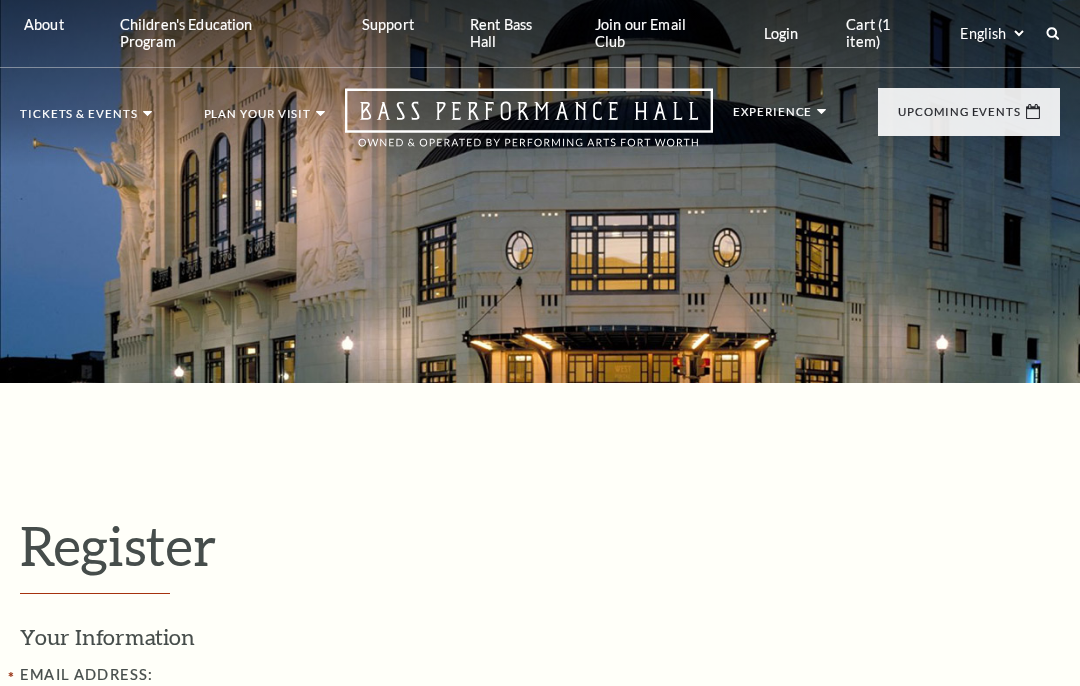 select on "1" 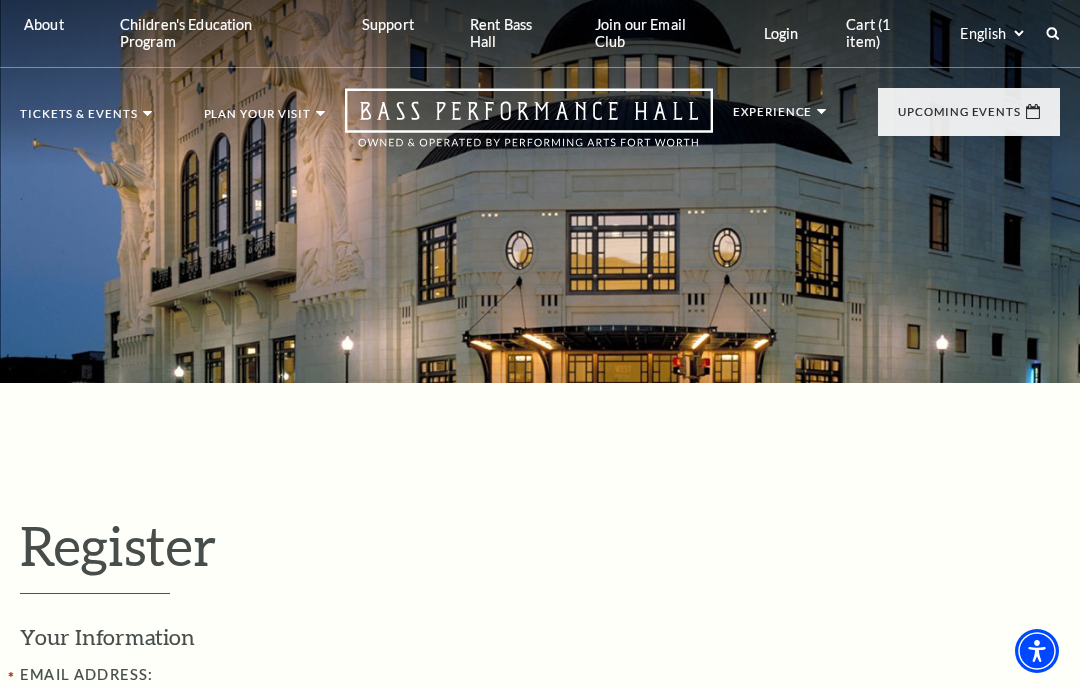 scroll, scrollTop: 0, scrollLeft: 0, axis: both 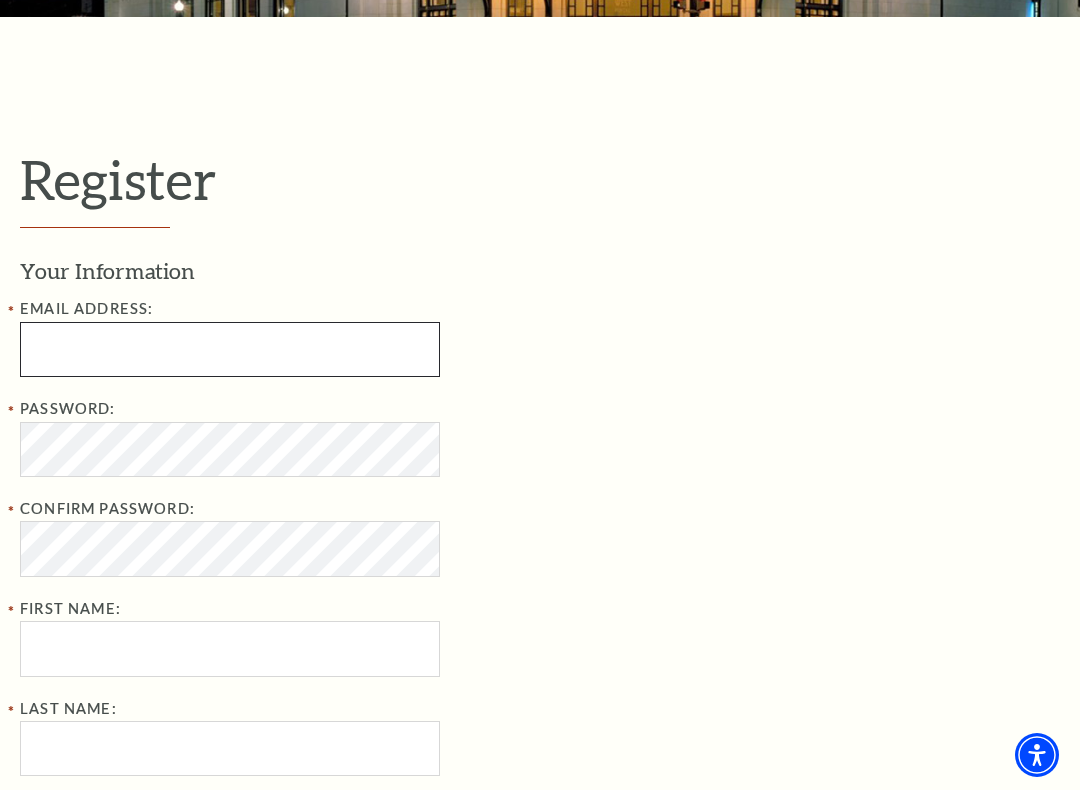 click at bounding box center [230, 349] 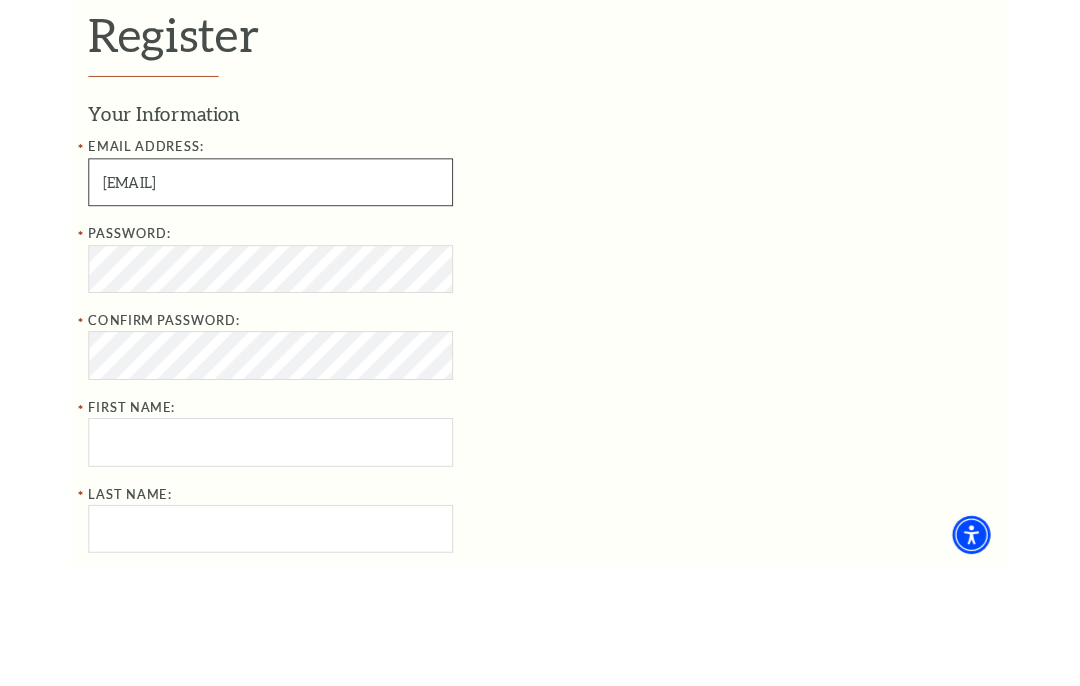 scroll, scrollTop: 505, scrollLeft: 0, axis: vertical 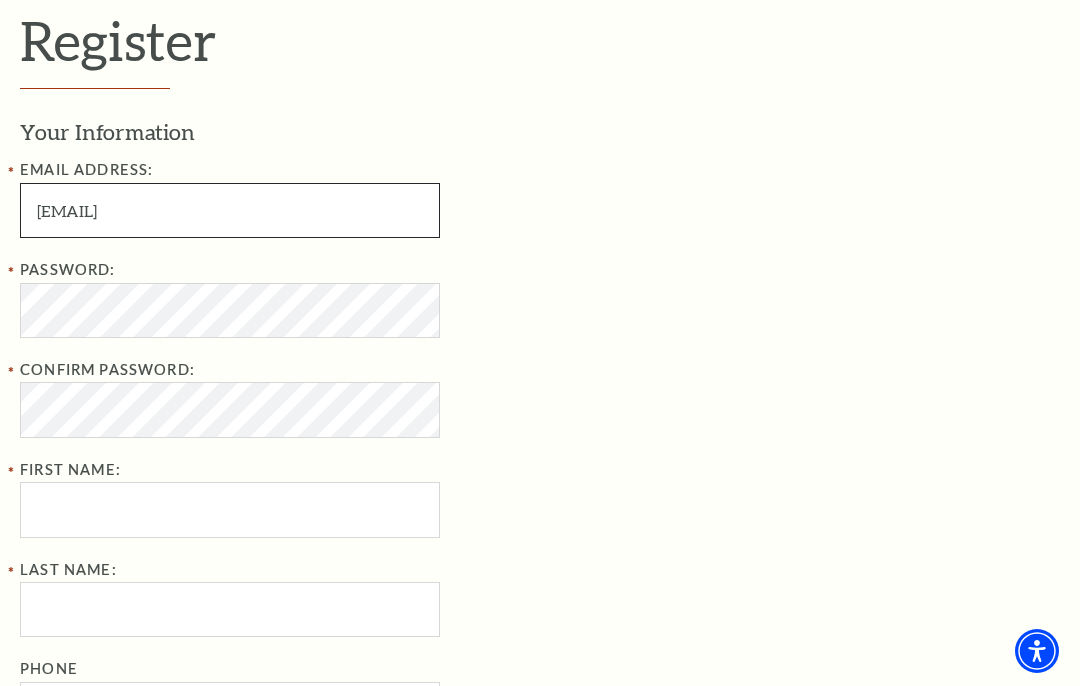 type on "[EMAIL]" 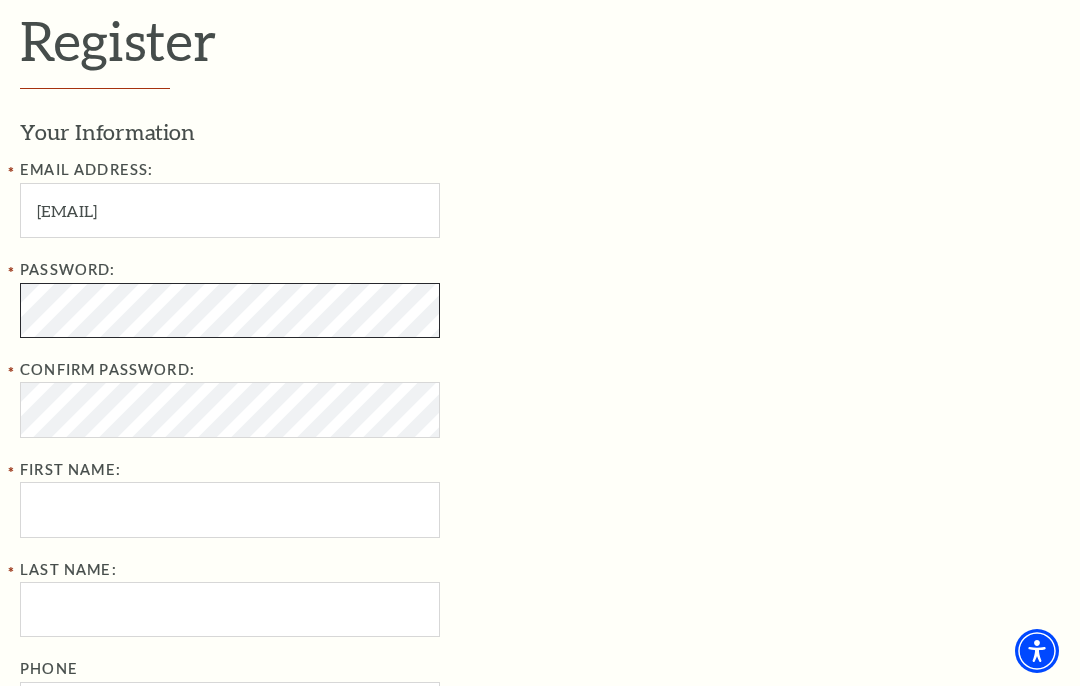 scroll, scrollTop: 504, scrollLeft: 0, axis: vertical 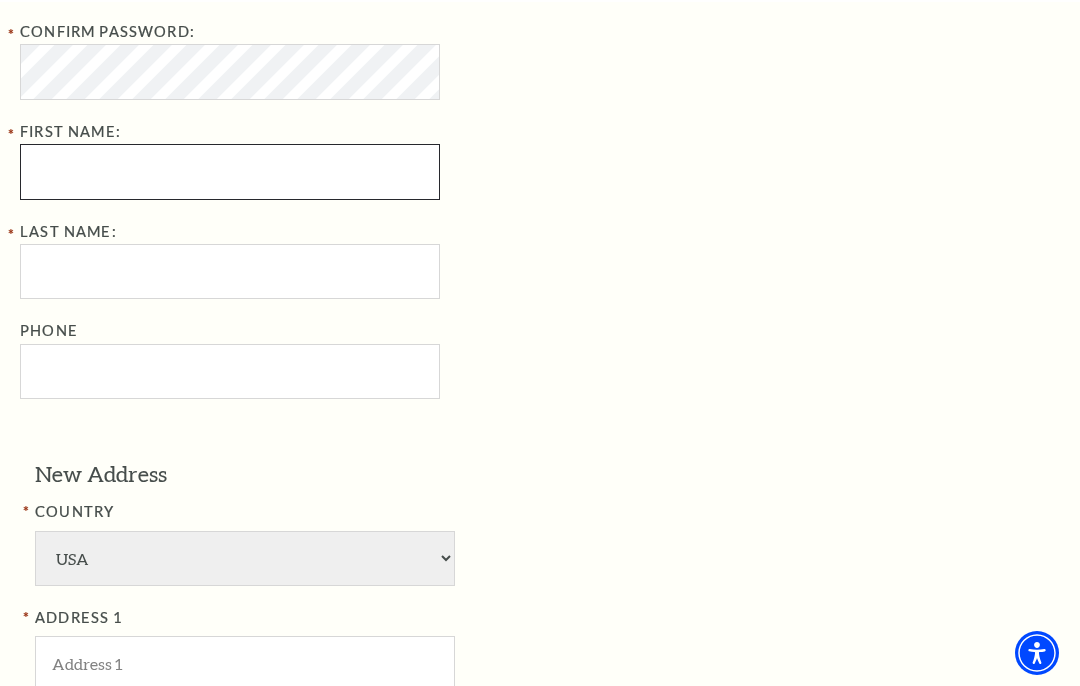 click on "First Name:" at bounding box center (230, 169) 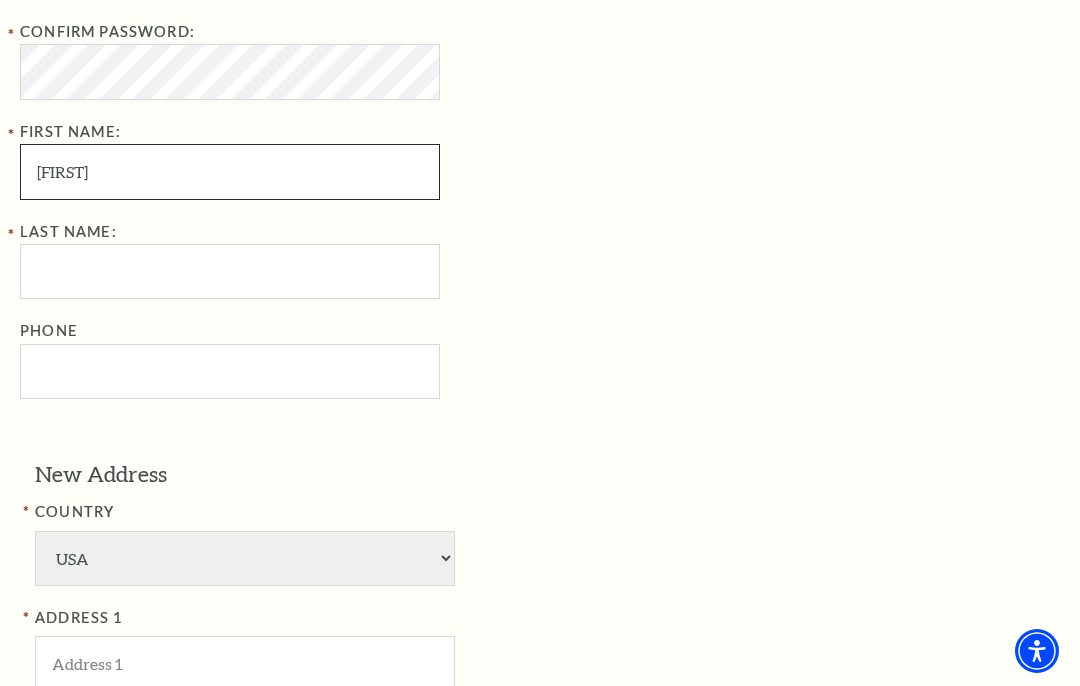 type on "[FIRST]" 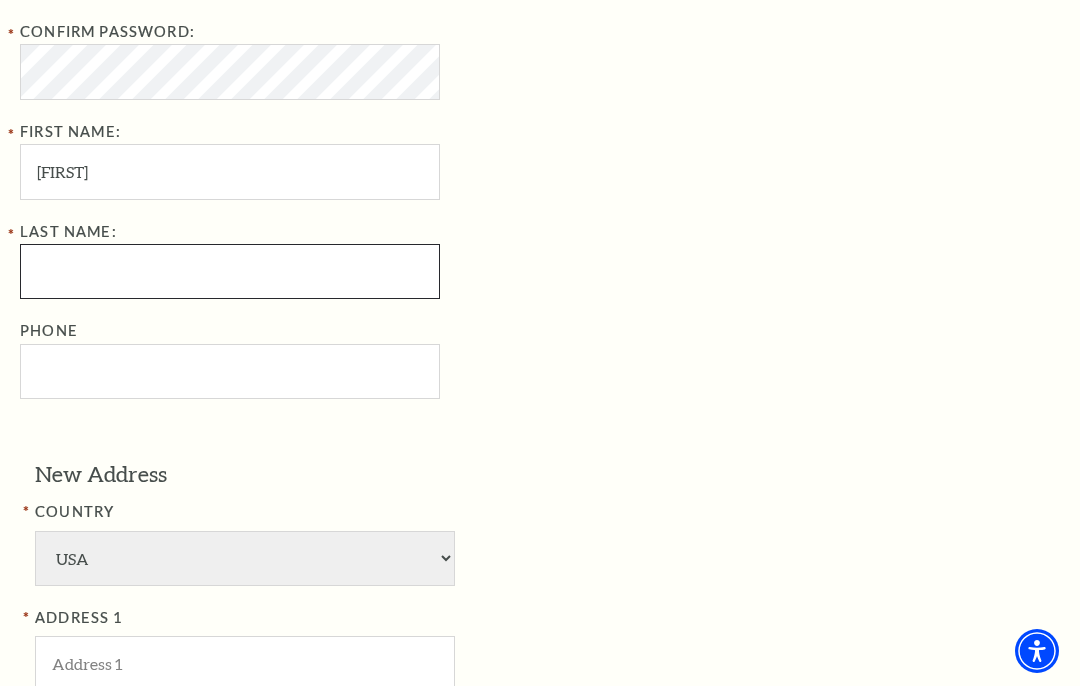 click on "Last Name:" at bounding box center [230, 271] 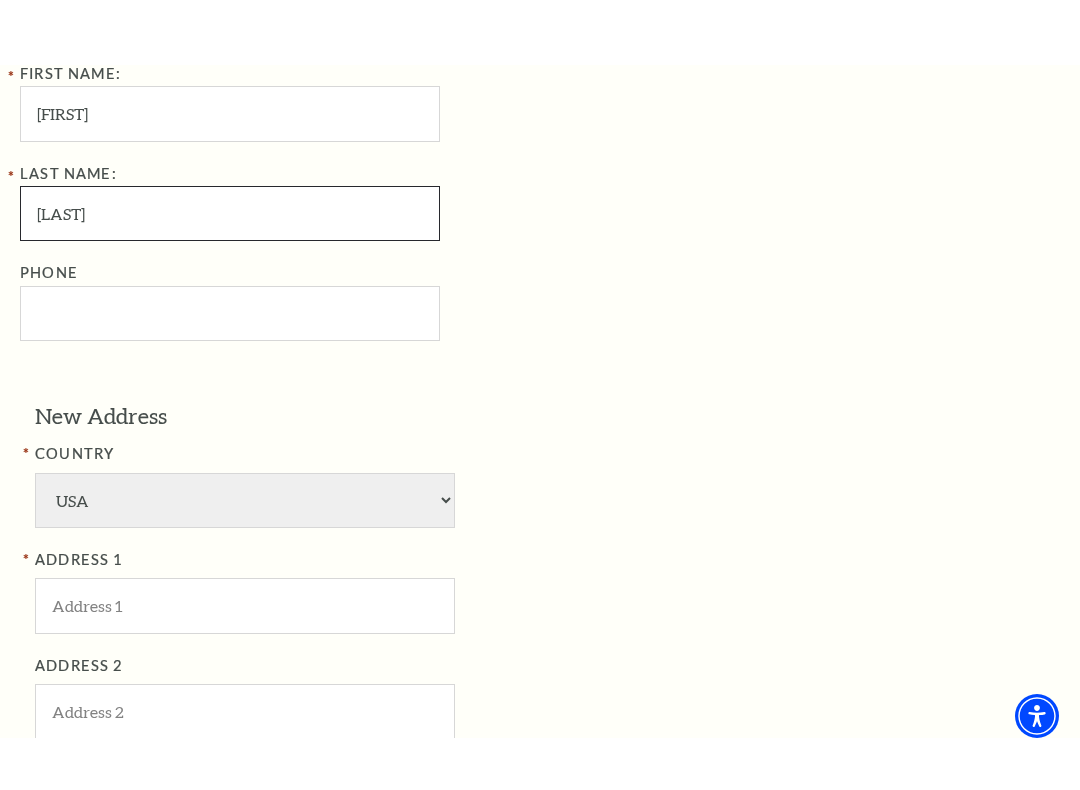 scroll, scrollTop: 1019, scrollLeft: 0, axis: vertical 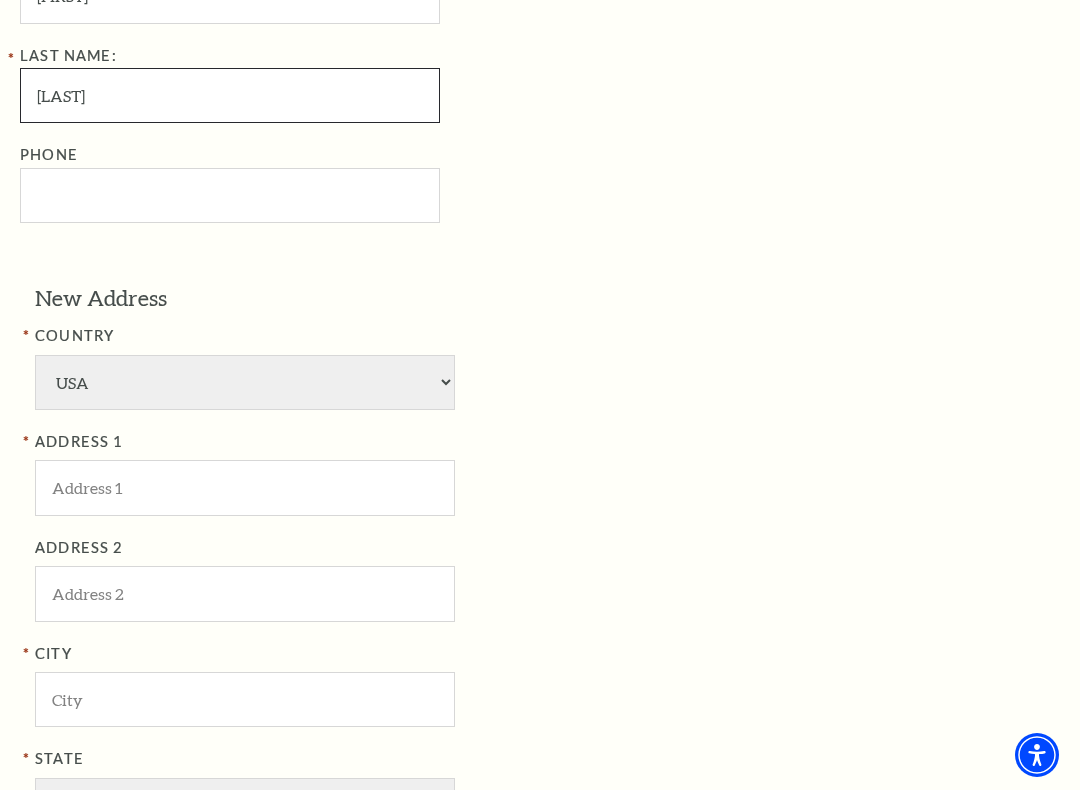 type on "Moore" 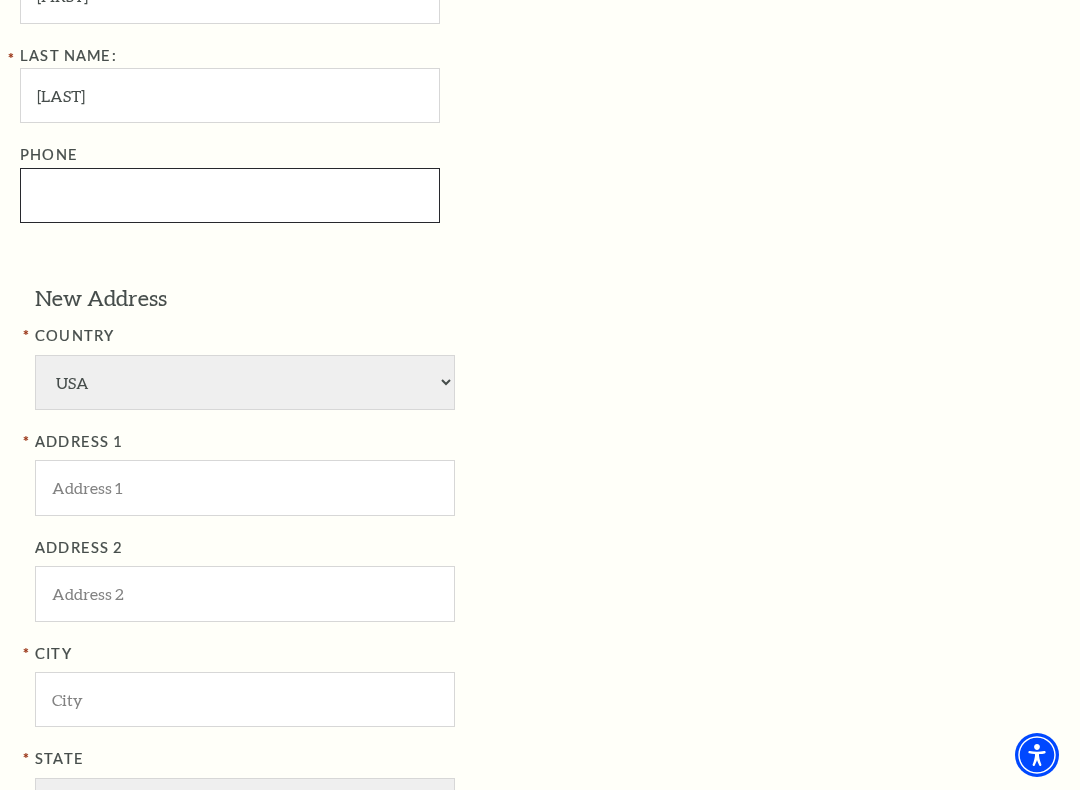 click on "Phone" at bounding box center (230, 195) 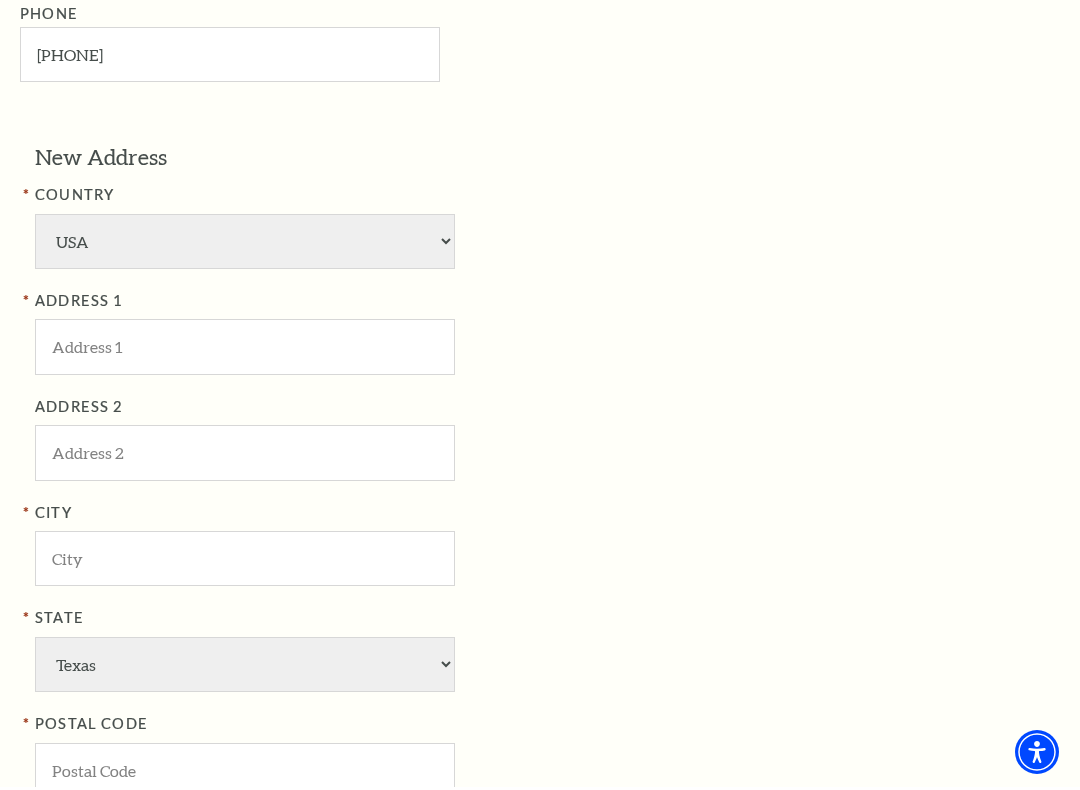 scroll, scrollTop: 1160, scrollLeft: 0, axis: vertical 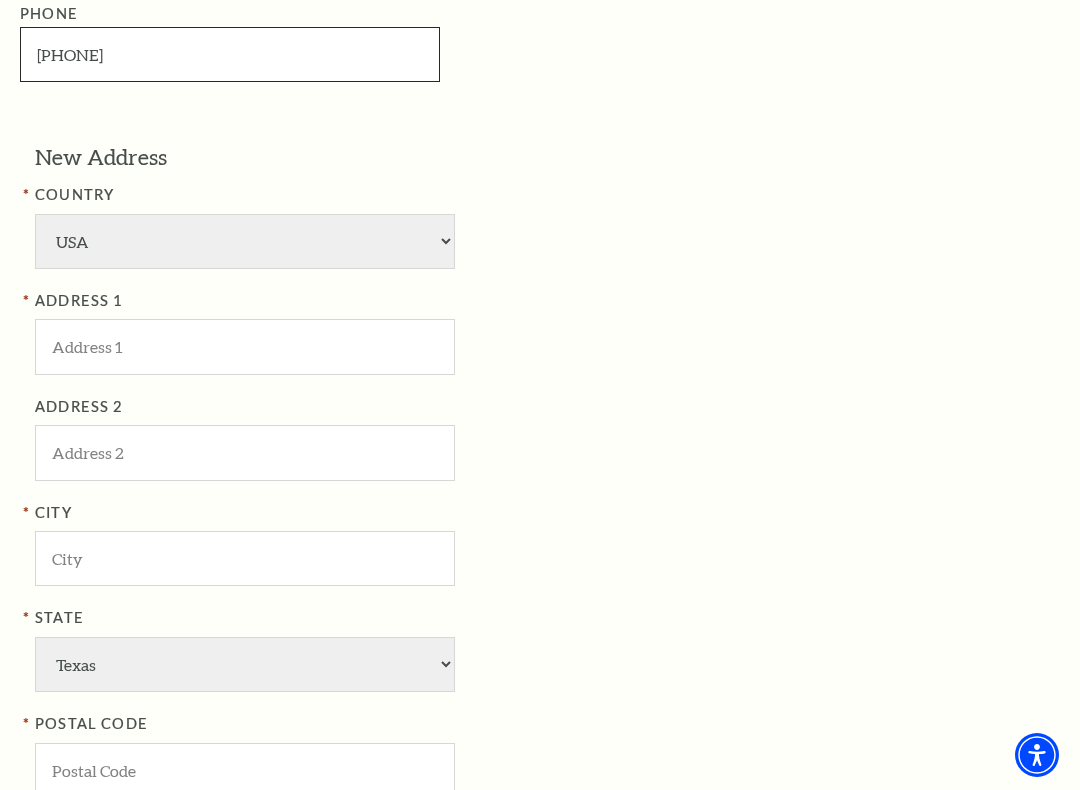 type on "817-991-1227" 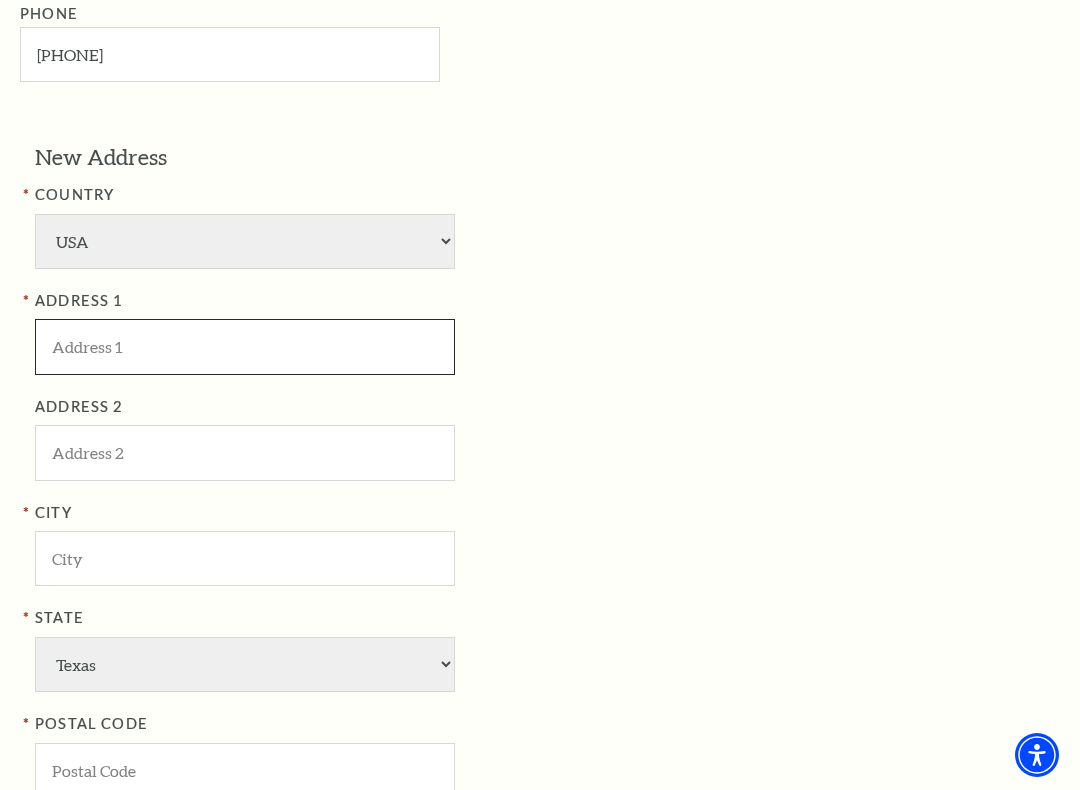 click at bounding box center [245, 346] 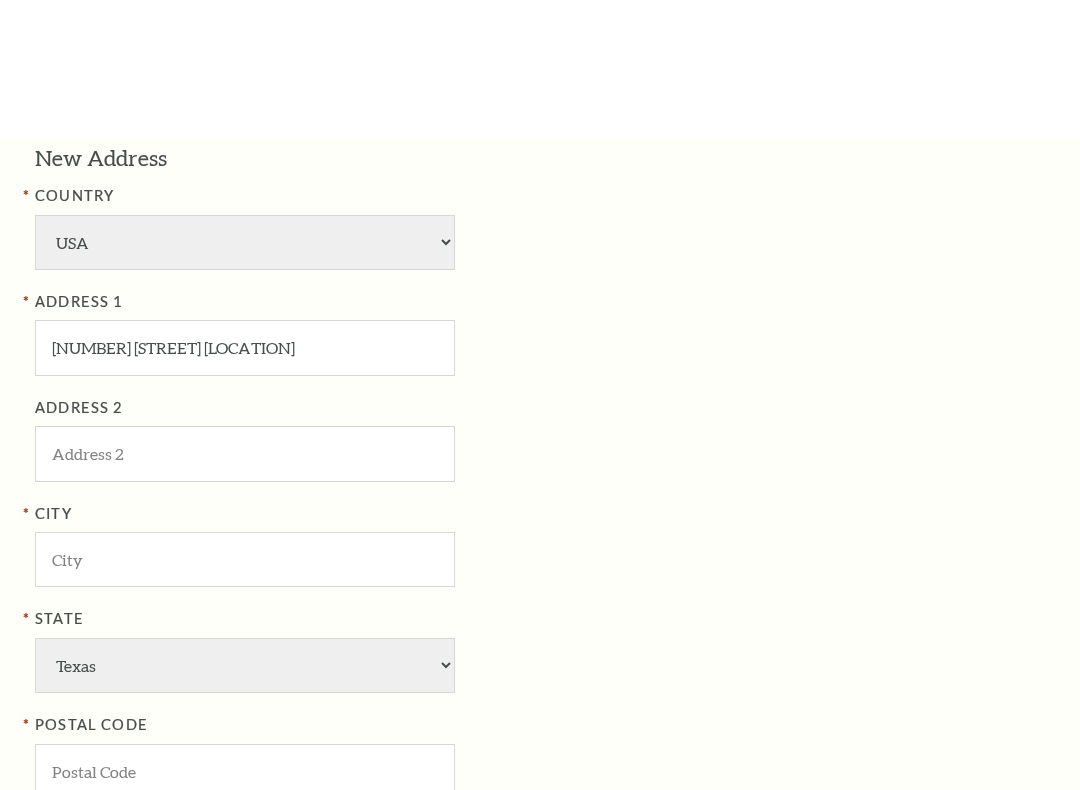 scroll, scrollTop: 1298, scrollLeft: 0, axis: vertical 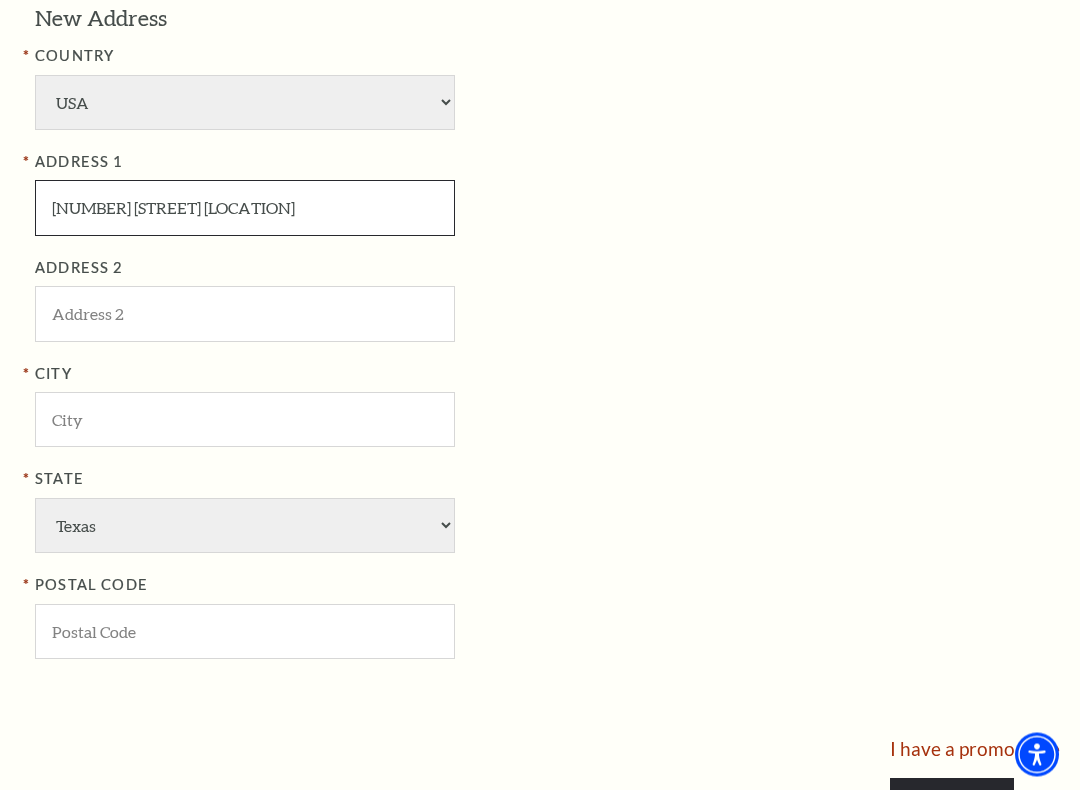 type on "216 Meandering Lane" 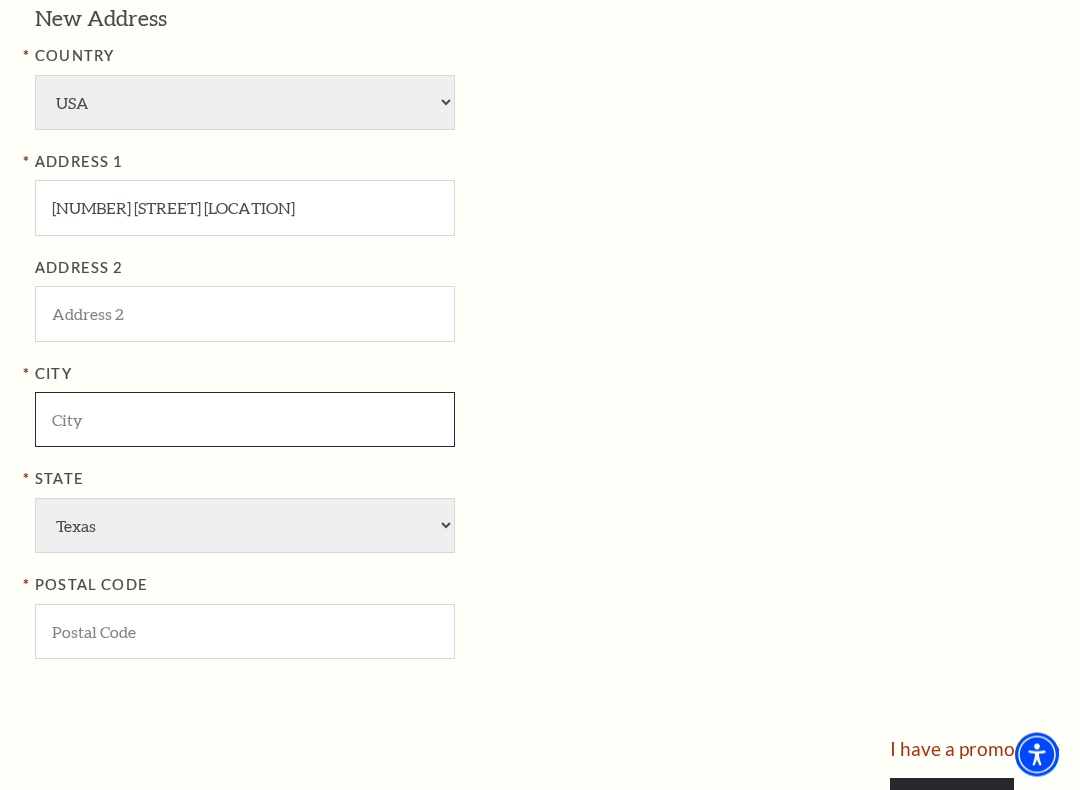 click at bounding box center (245, 420) 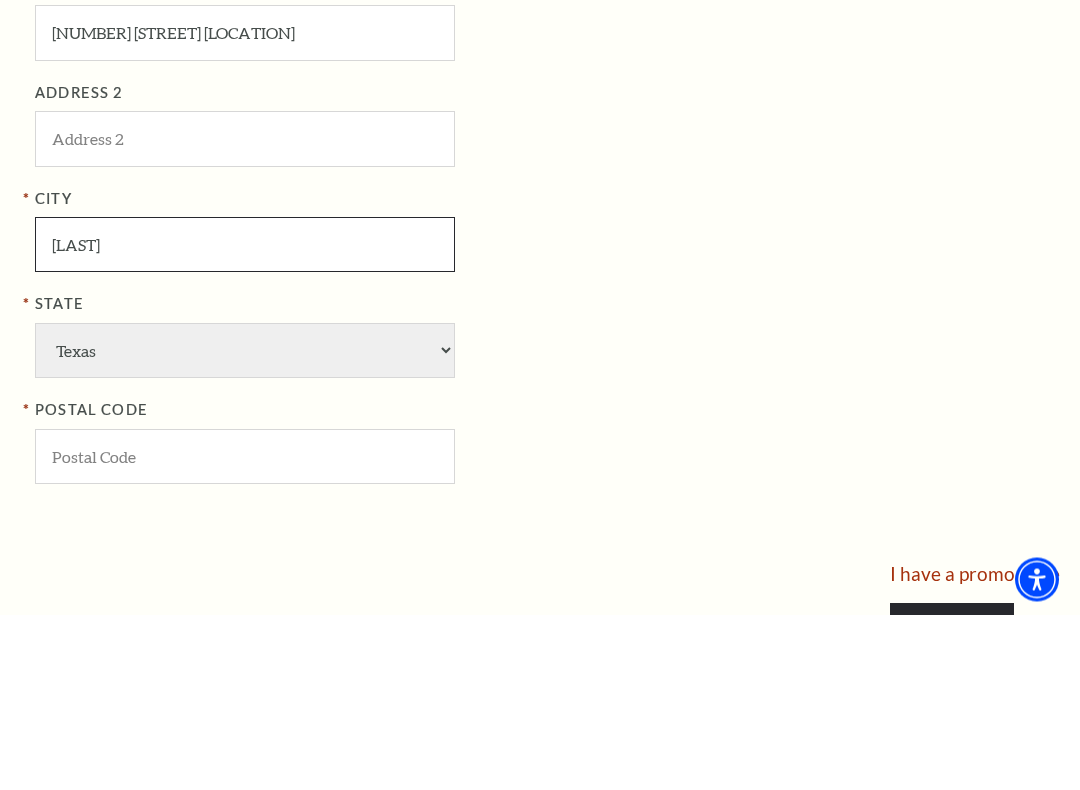 type on "Burleson" 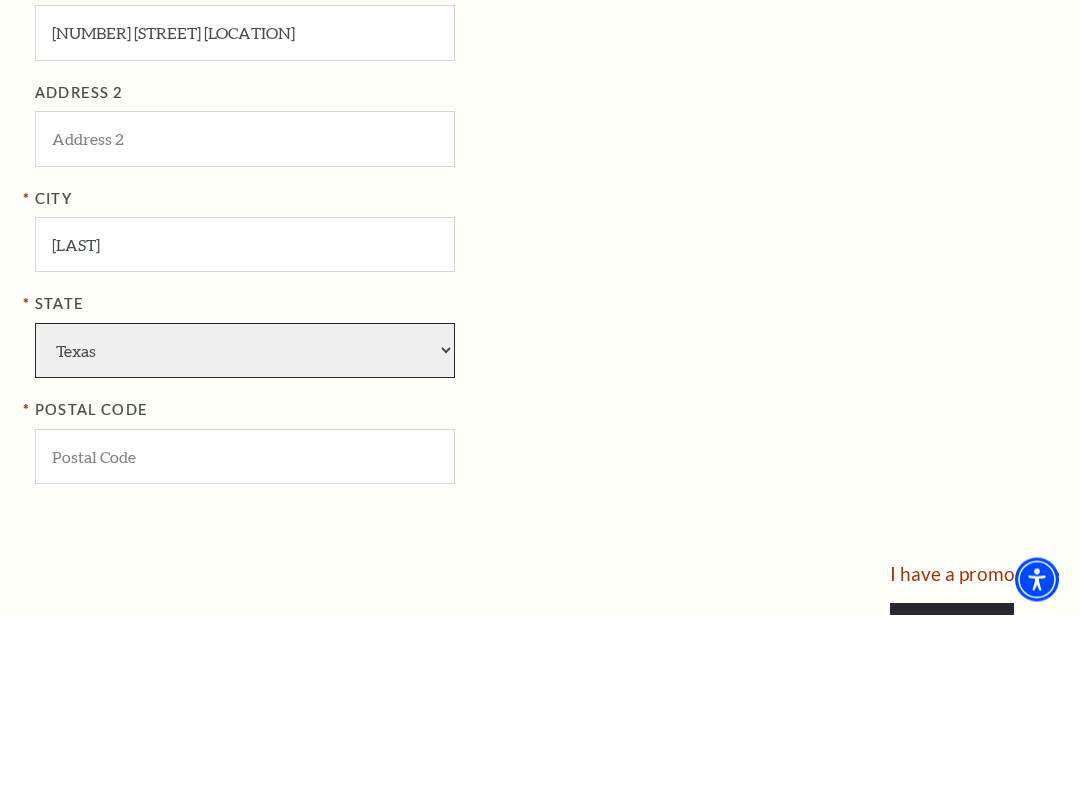 click on "Alabama Alaska American Embassy American Embassy American Samoa Arizona Arkansas Armed Forces California Colorado Connecticut D.C. Delaware Florida Georgia Guam Hawaii Idaho Illinois Indiana Iowa Kansas Kentucky Louisiana Maine Marshall Islands Maryland Massachusetts Michigan Micronesia Minnesota Mississippi Missouri Montana Nebraska Nevada New Hampshire New Jersey New Mexico New York North Carolina North Dakota Northern Mariana Is. Ohio Oklahoma Oregon Palau Pennsylvania Puerto Rico Rhode Island South Carolina South Dakota Tennessee Texas Trust Territories Utah Vermont Virgin Islands Virginia Washington West Virginia Wisconsin Wyoming" at bounding box center [245, 526] 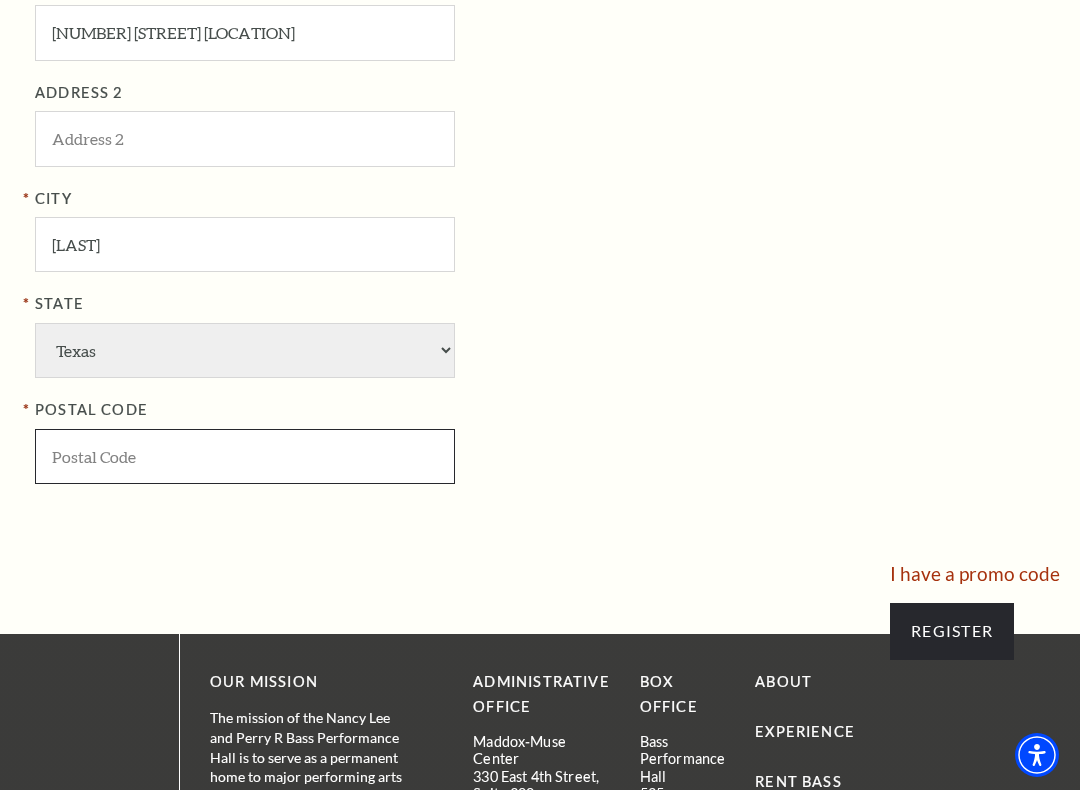 click at bounding box center [245, 456] 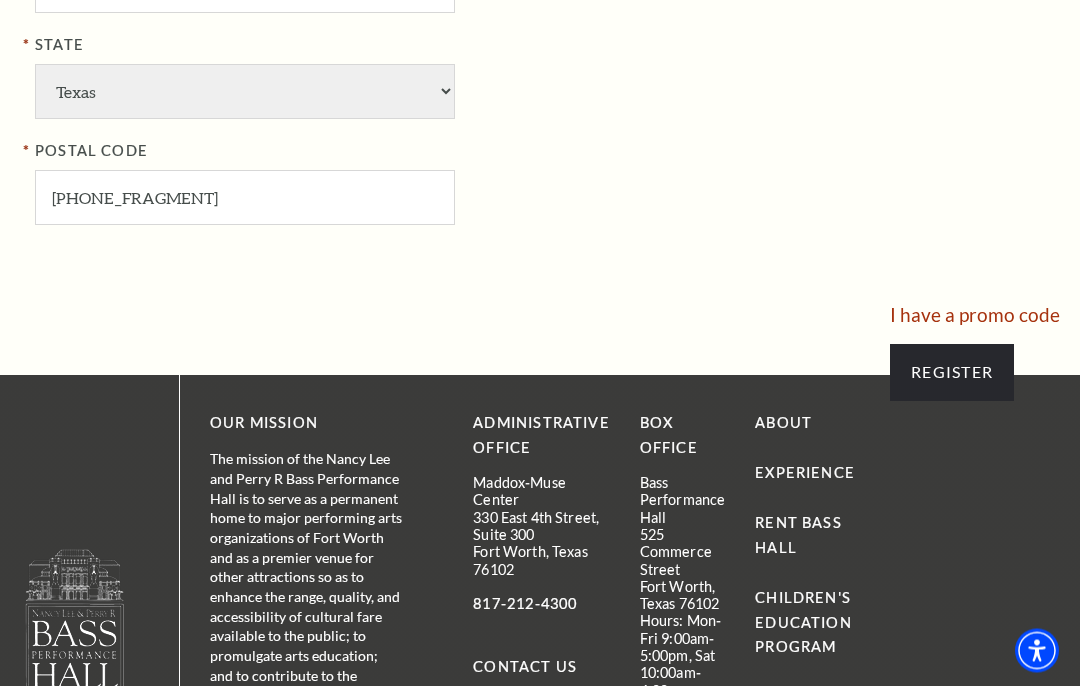 scroll, scrollTop: 1729, scrollLeft: 0, axis: vertical 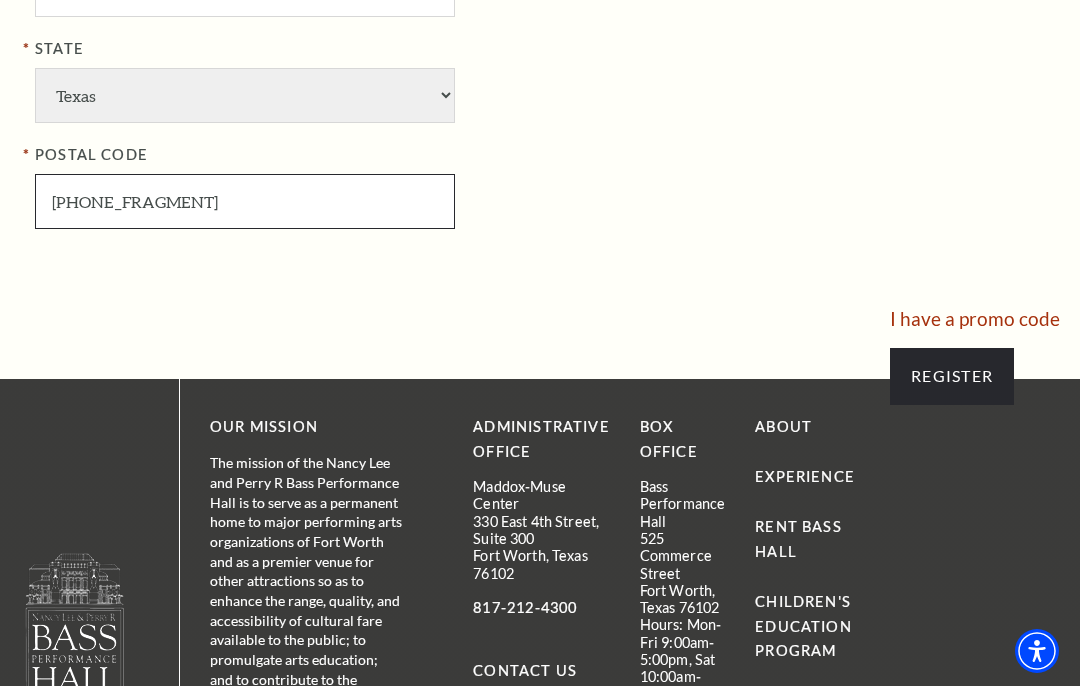 type on "76028" 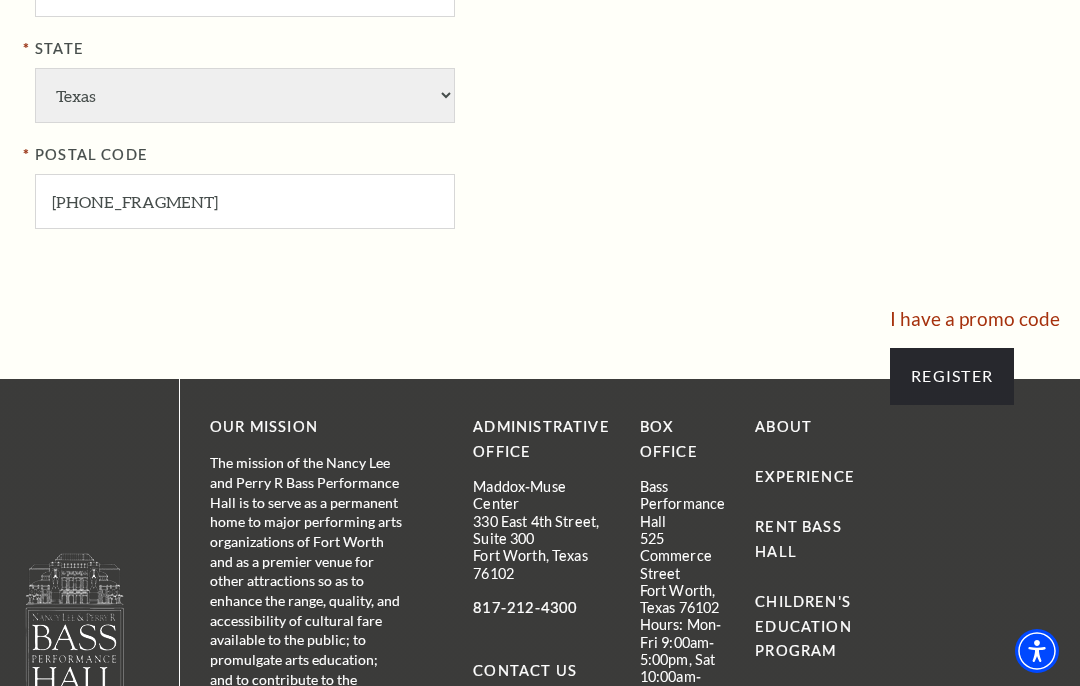 click on "Register" at bounding box center (952, 376) 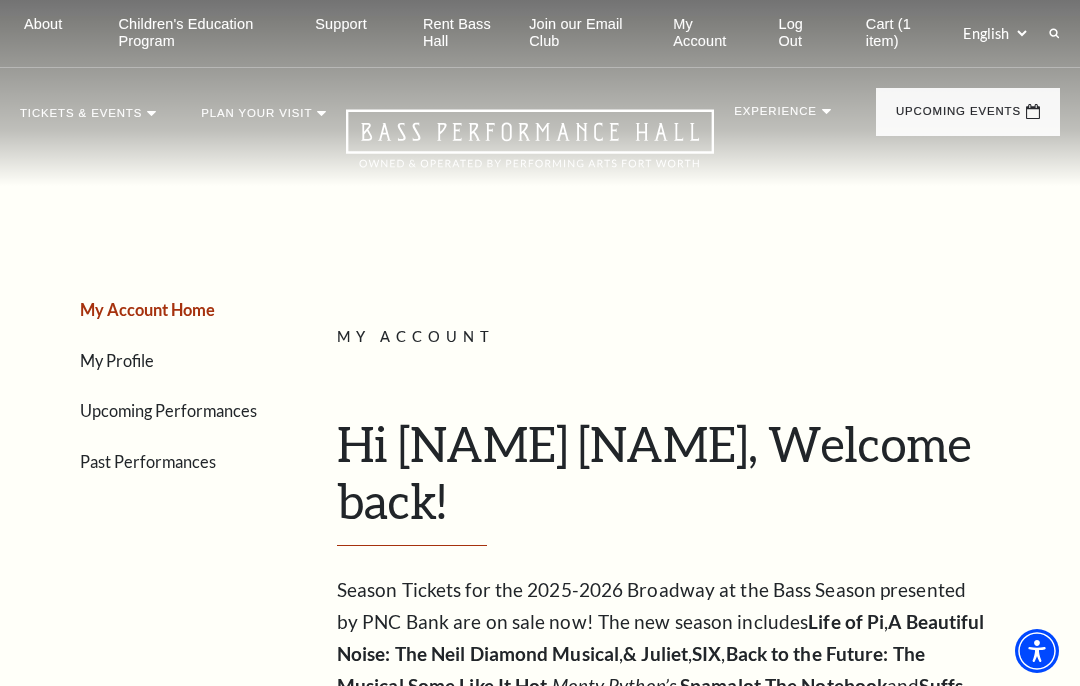 scroll, scrollTop: 0, scrollLeft: 0, axis: both 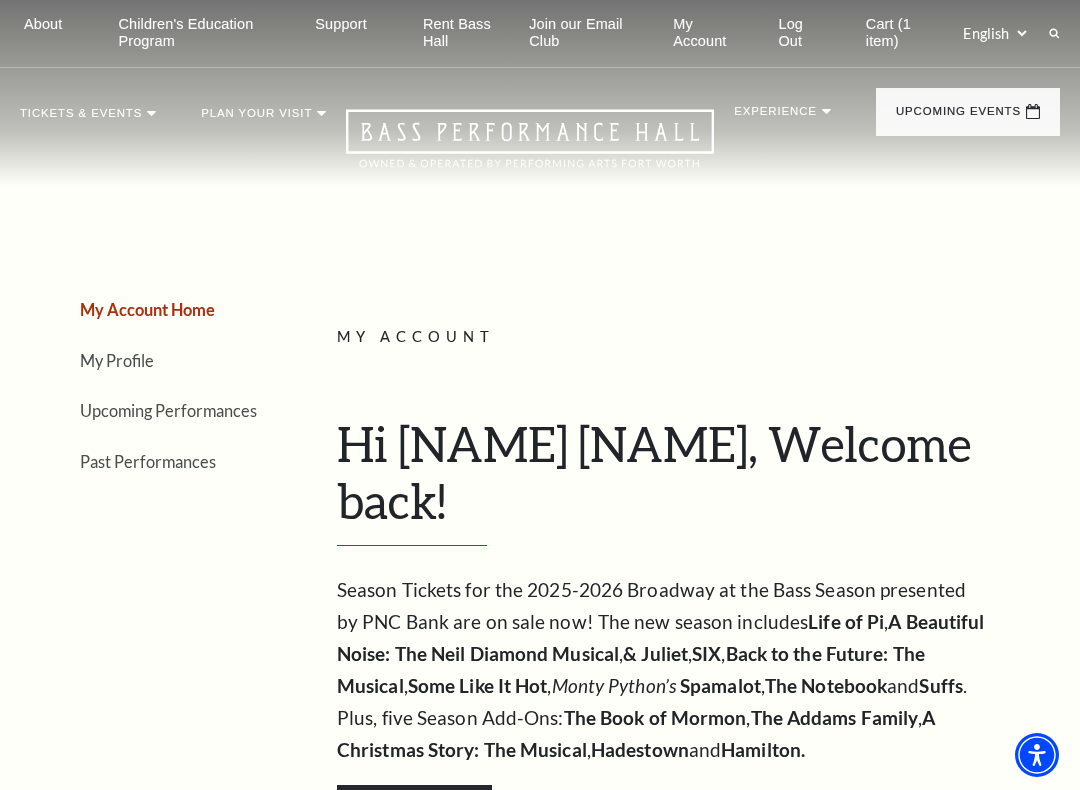 click on "Cart (1 item)" at bounding box center (897, 33) 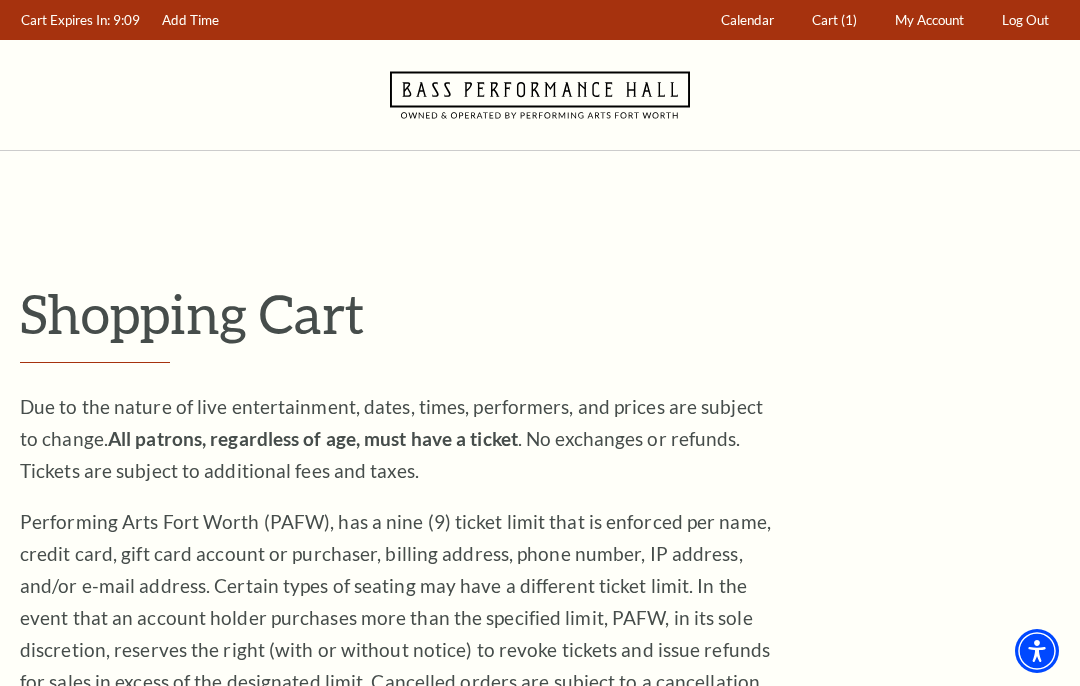 scroll, scrollTop: 0, scrollLeft: 0, axis: both 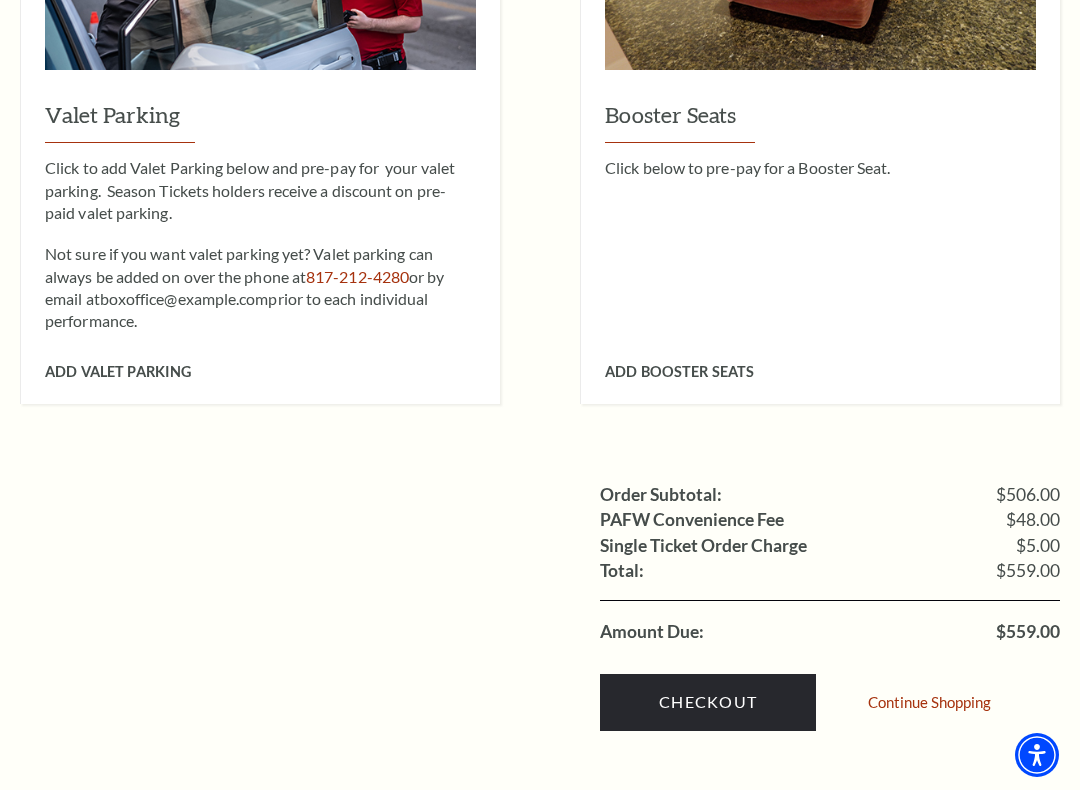 click on "Checkout" at bounding box center [708, 702] 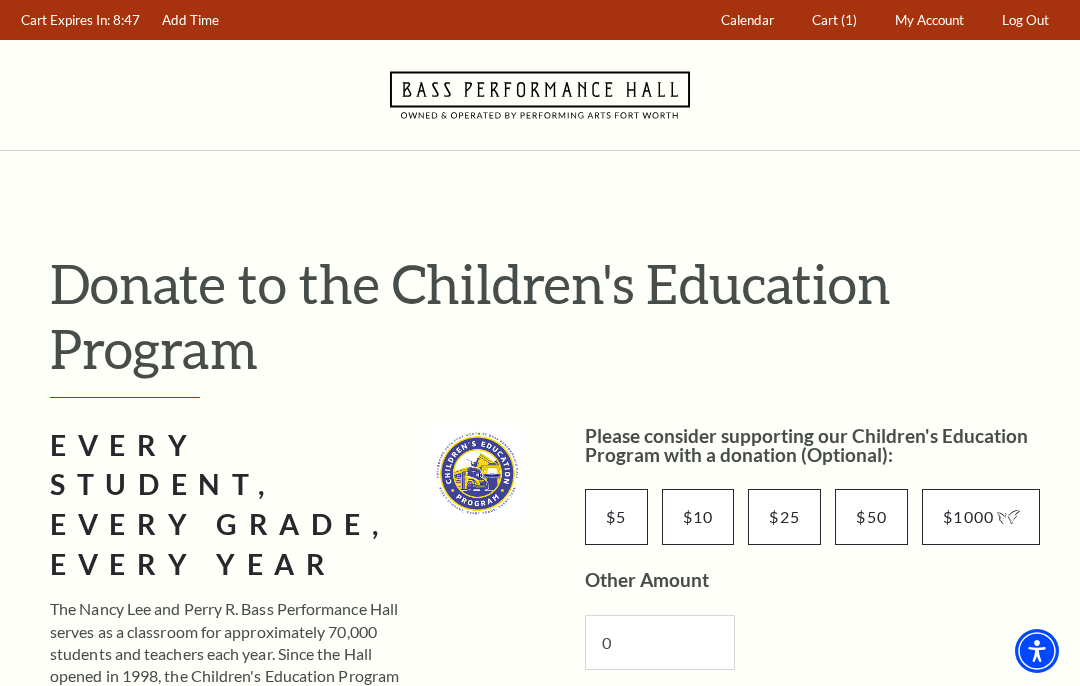 scroll, scrollTop: 0, scrollLeft: 0, axis: both 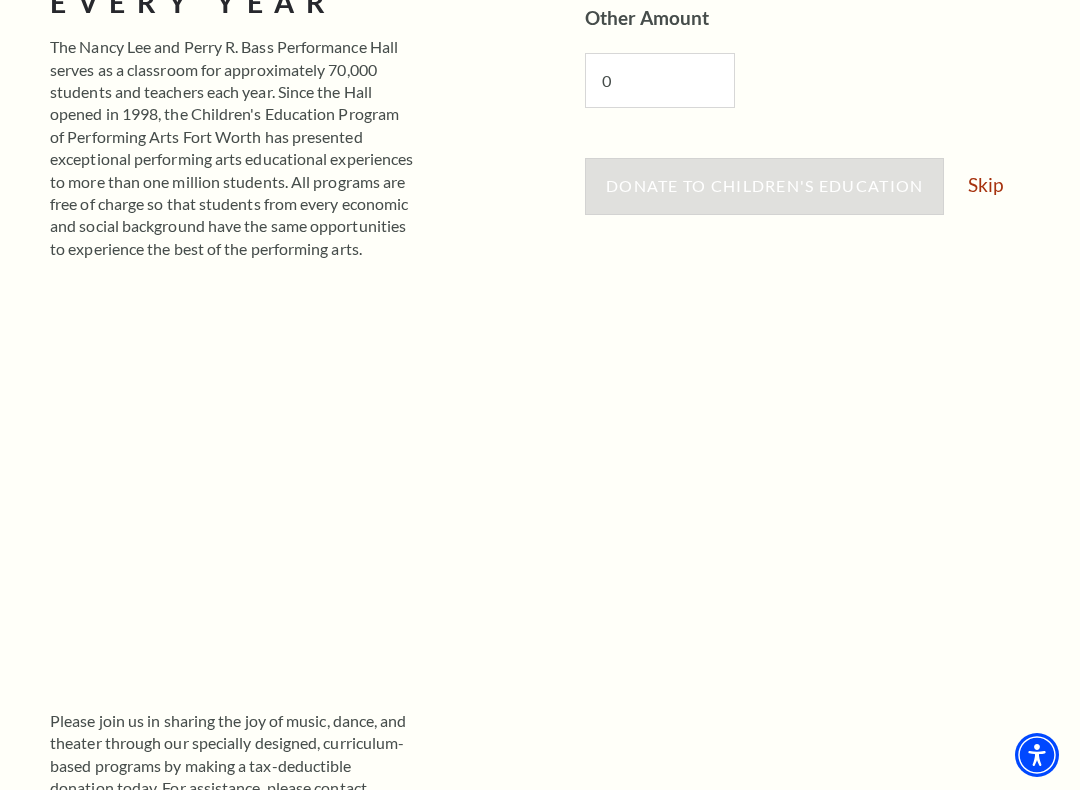 click on "Skip" at bounding box center [985, 184] 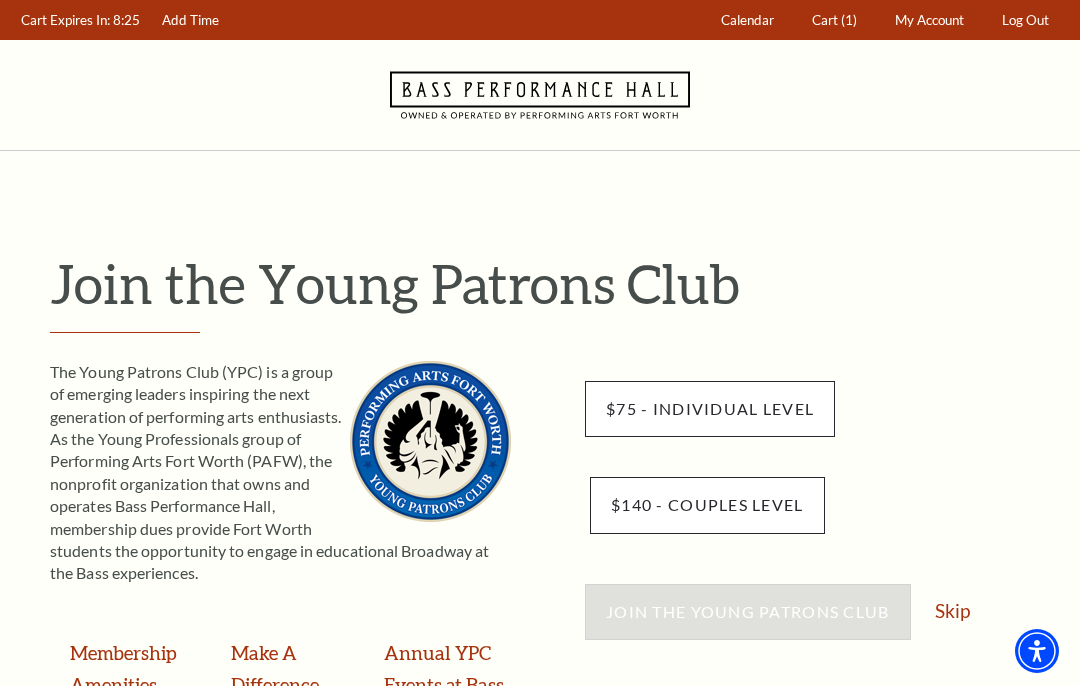 scroll, scrollTop: 0, scrollLeft: 0, axis: both 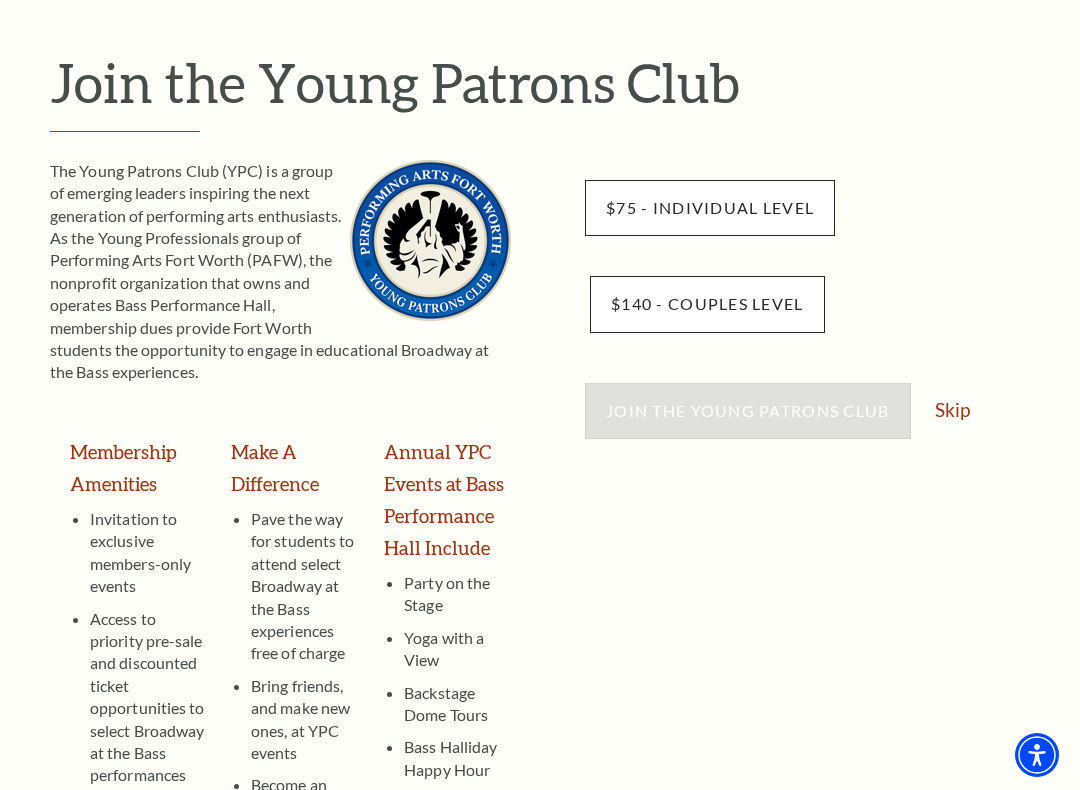click on "Skip" at bounding box center [952, 409] 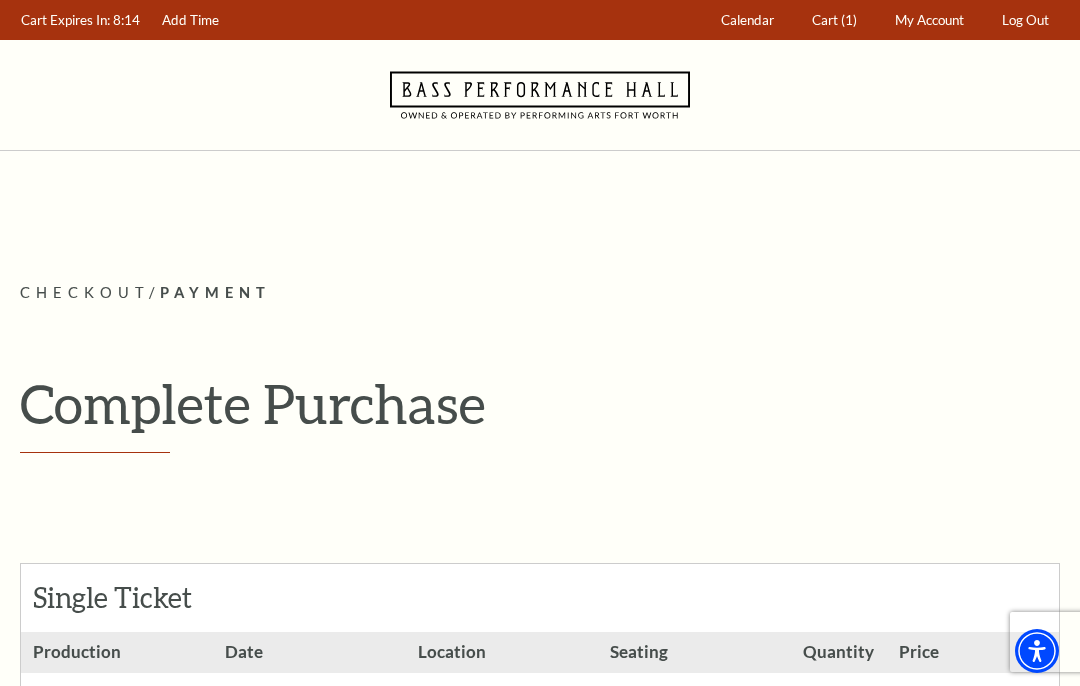 scroll, scrollTop: 0, scrollLeft: 0, axis: both 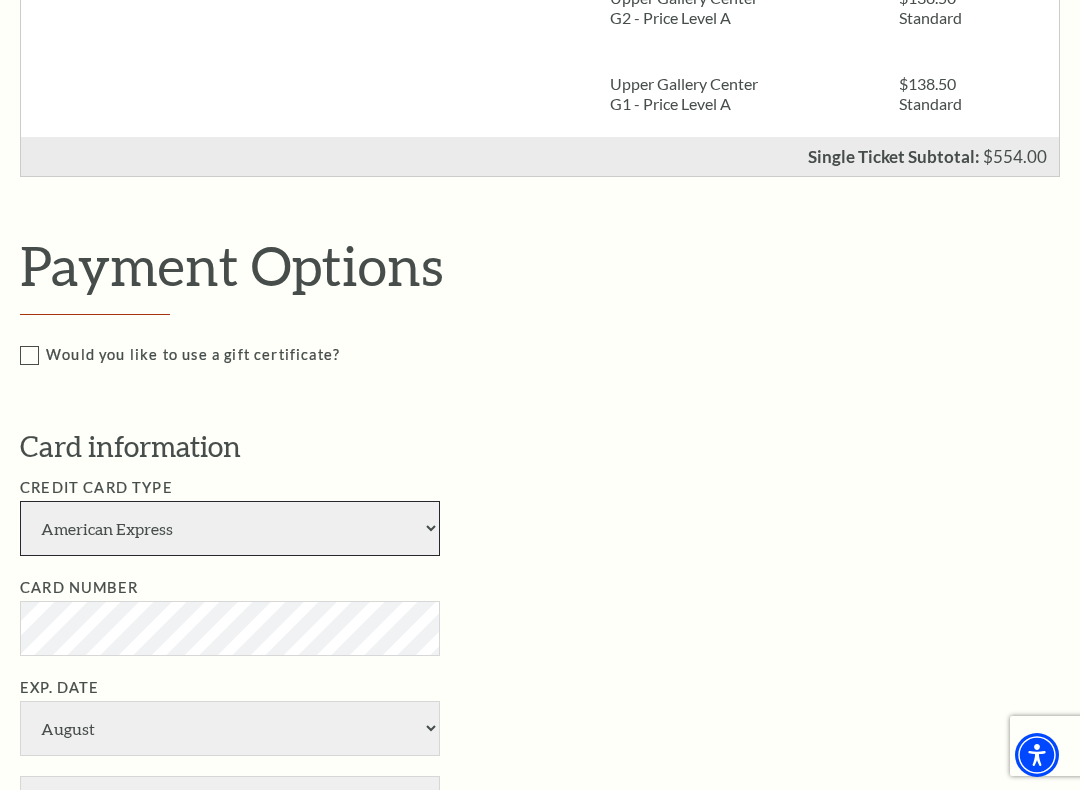 click on "American Express
Visa
Master Card
Discover" at bounding box center (230, 528) 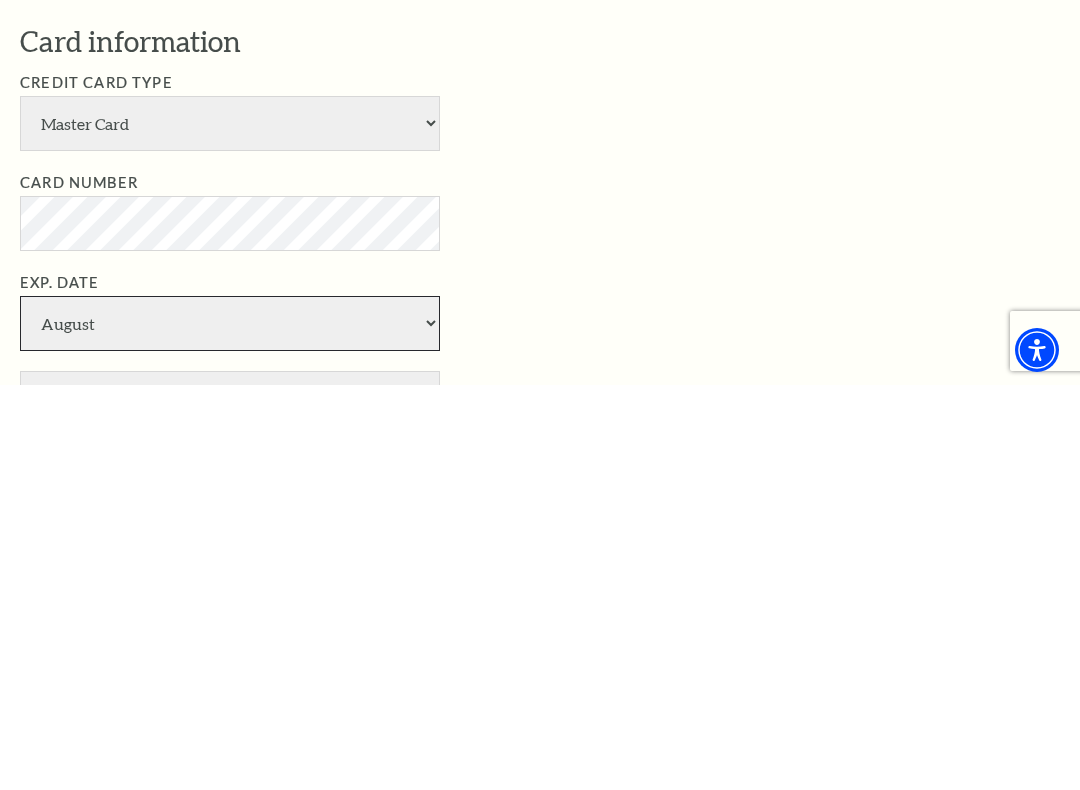 click on "January
February
March
April
May
June
July
August
September
October
November
December" at bounding box center (230, 728) 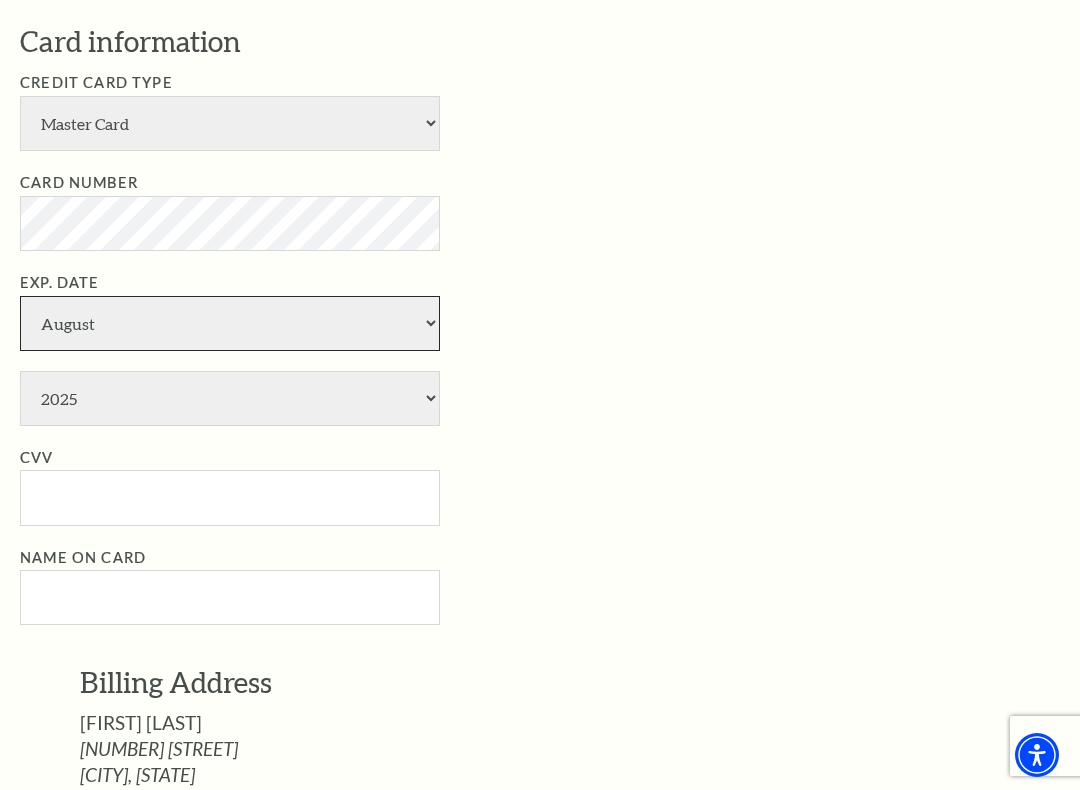 select on "11" 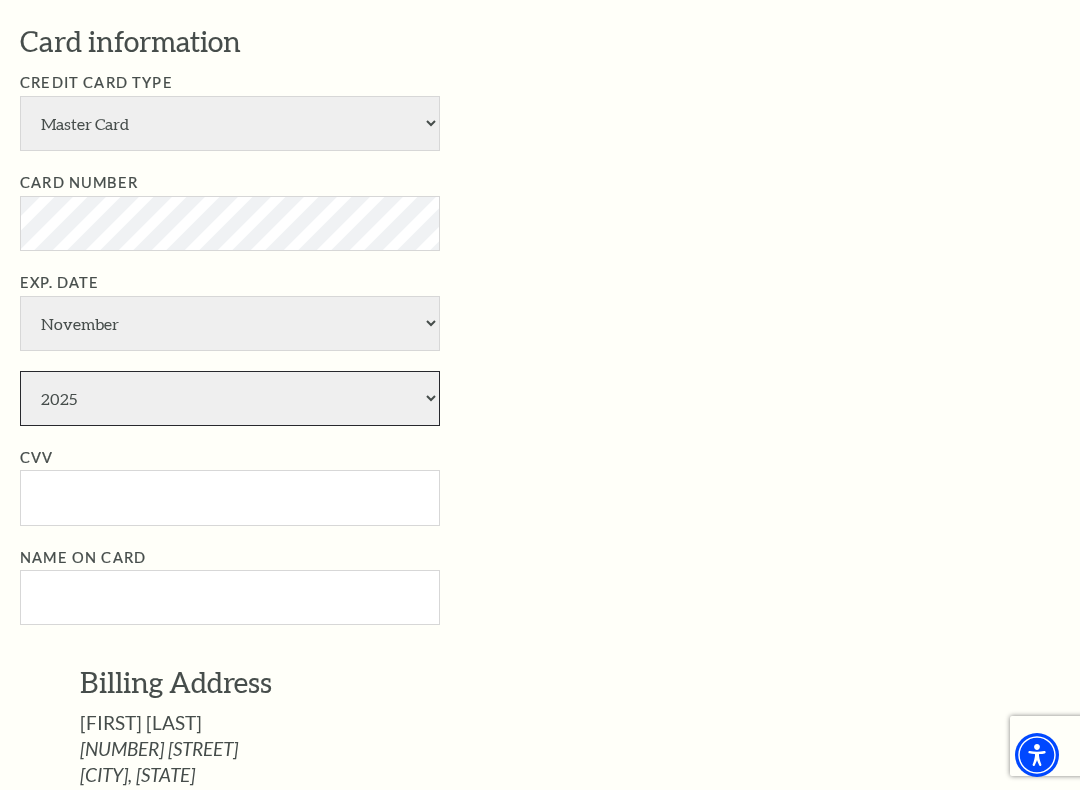 click on "2025
2026
2027
2028
2029
2030
2031
2032
2033
2034" at bounding box center (230, 398) 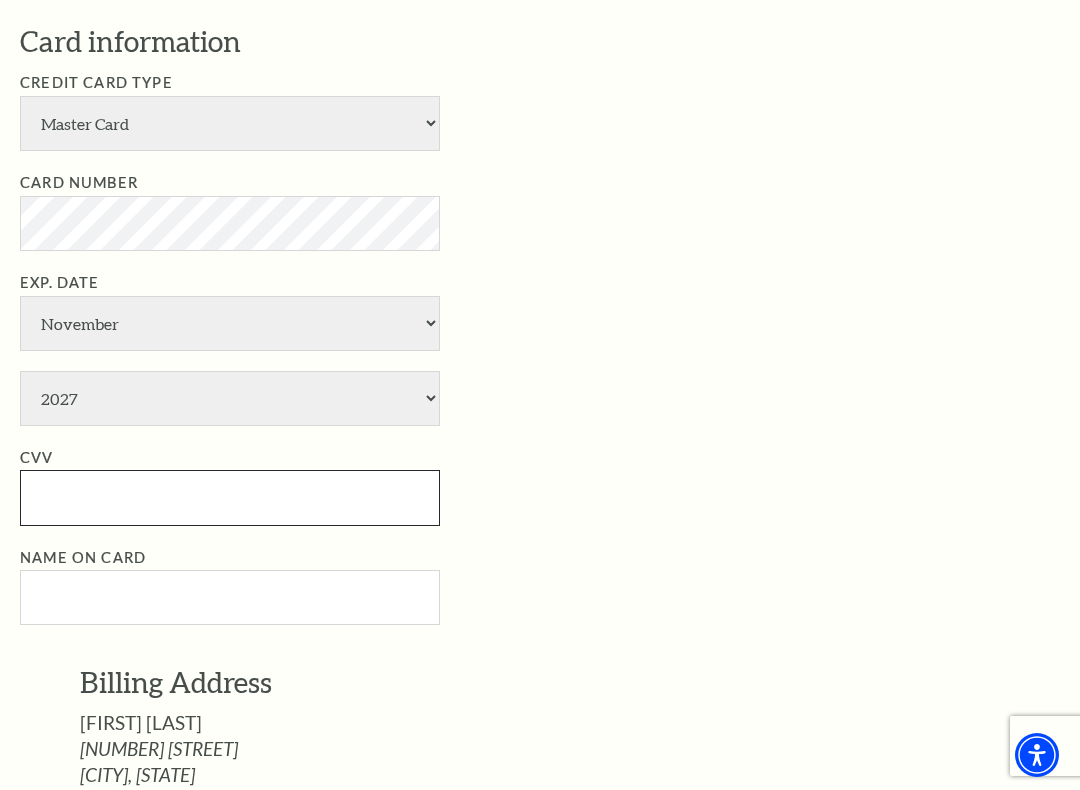 click on "CVV" at bounding box center [230, 497] 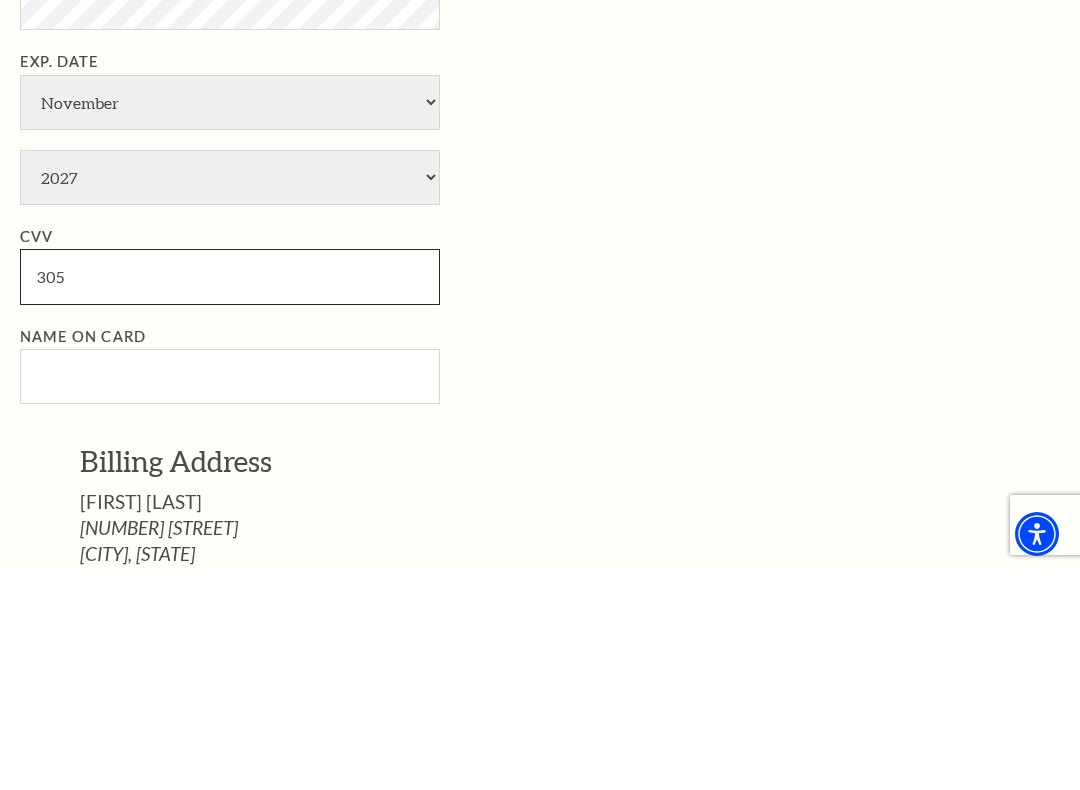 type on "305" 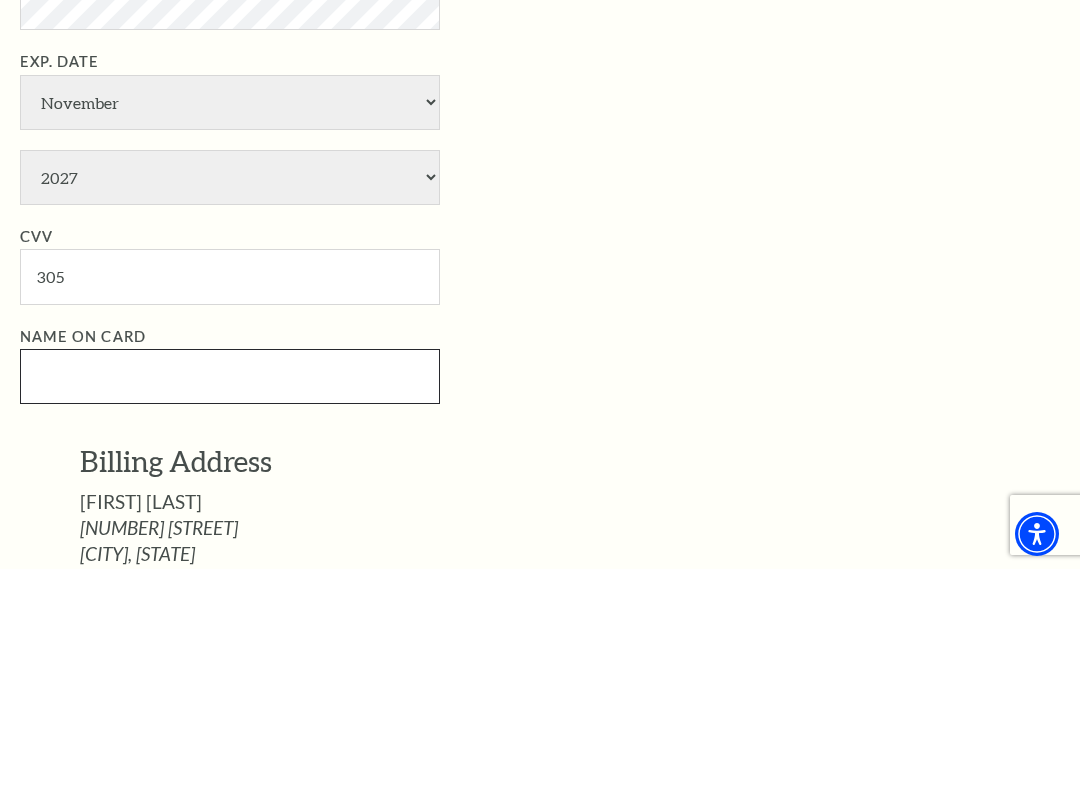 click on "Name on Card" at bounding box center [230, 597] 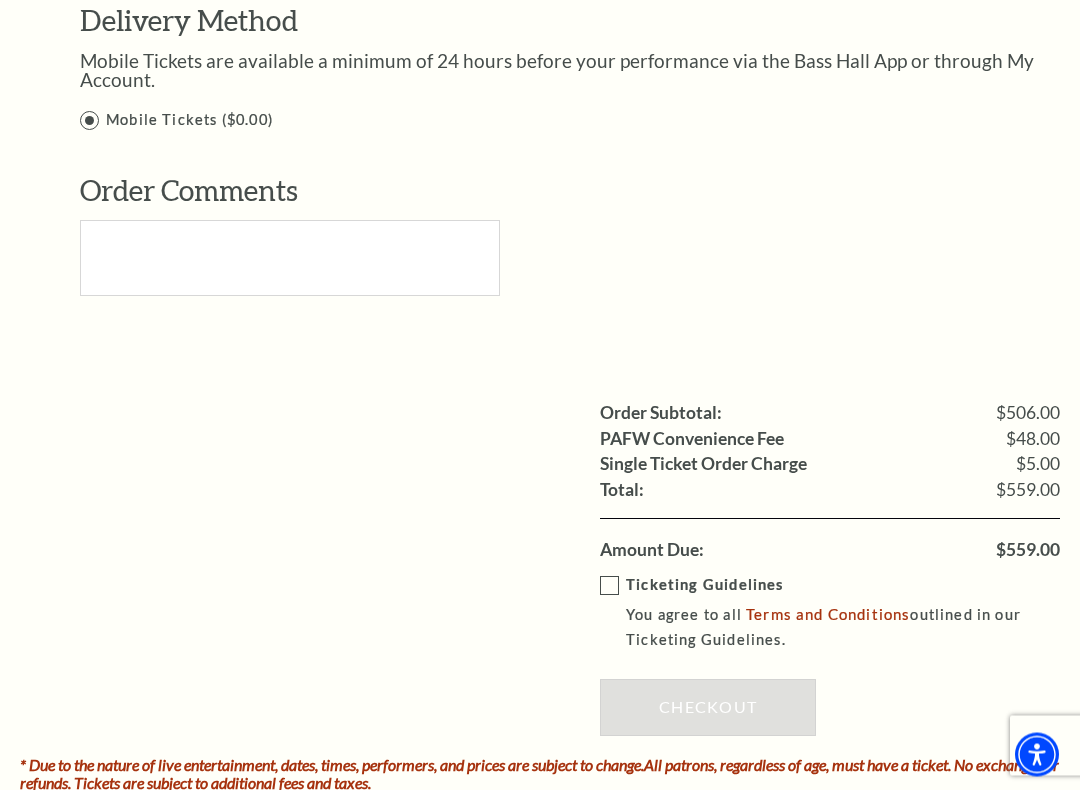 scroll, scrollTop: 2184, scrollLeft: 0, axis: vertical 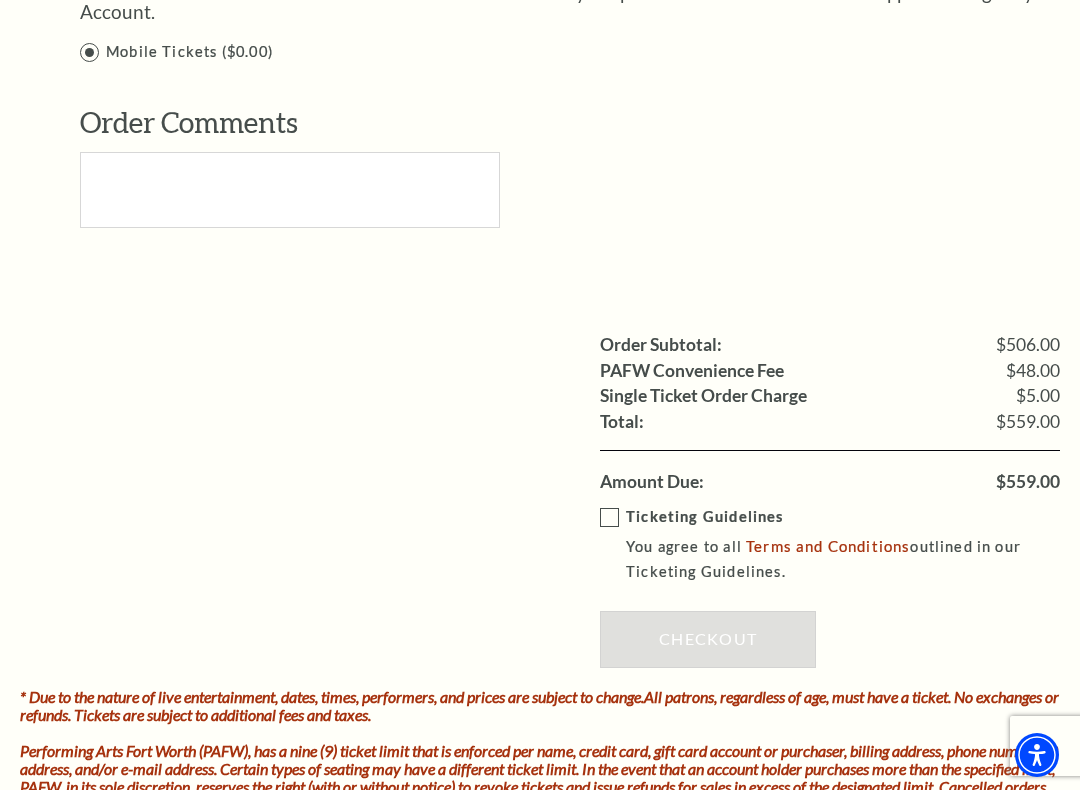 type on "[FIRST] [LAST]" 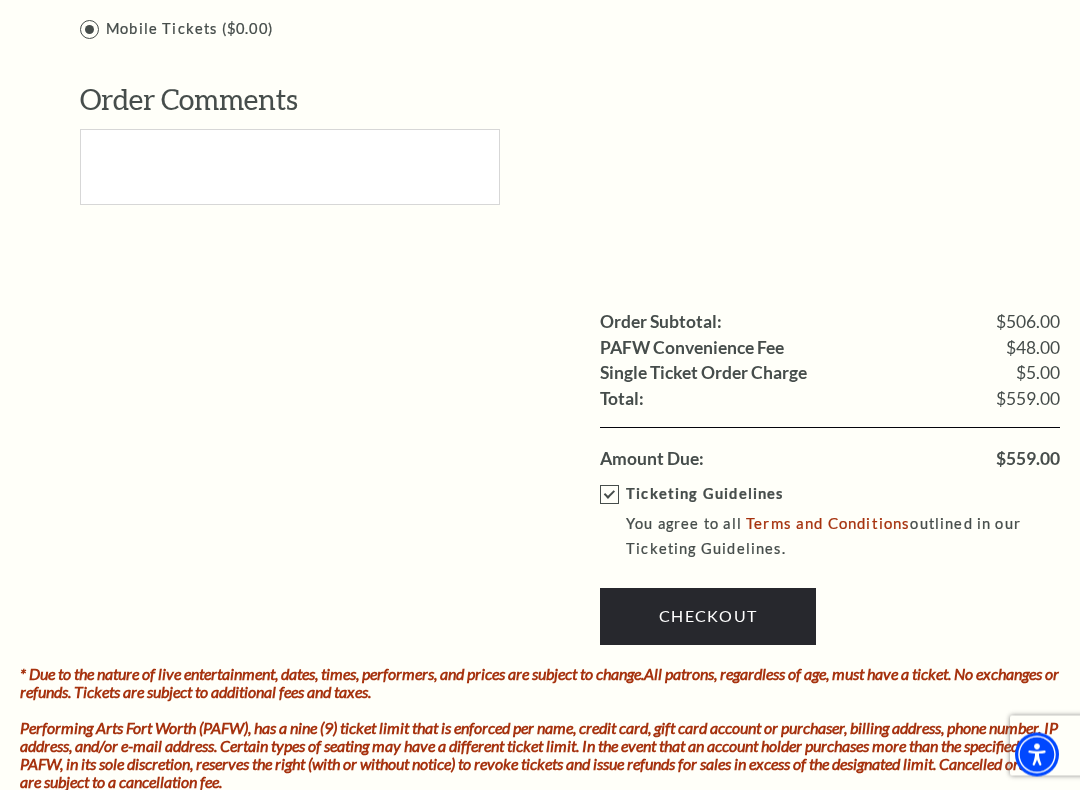 scroll, scrollTop: 2275, scrollLeft: 0, axis: vertical 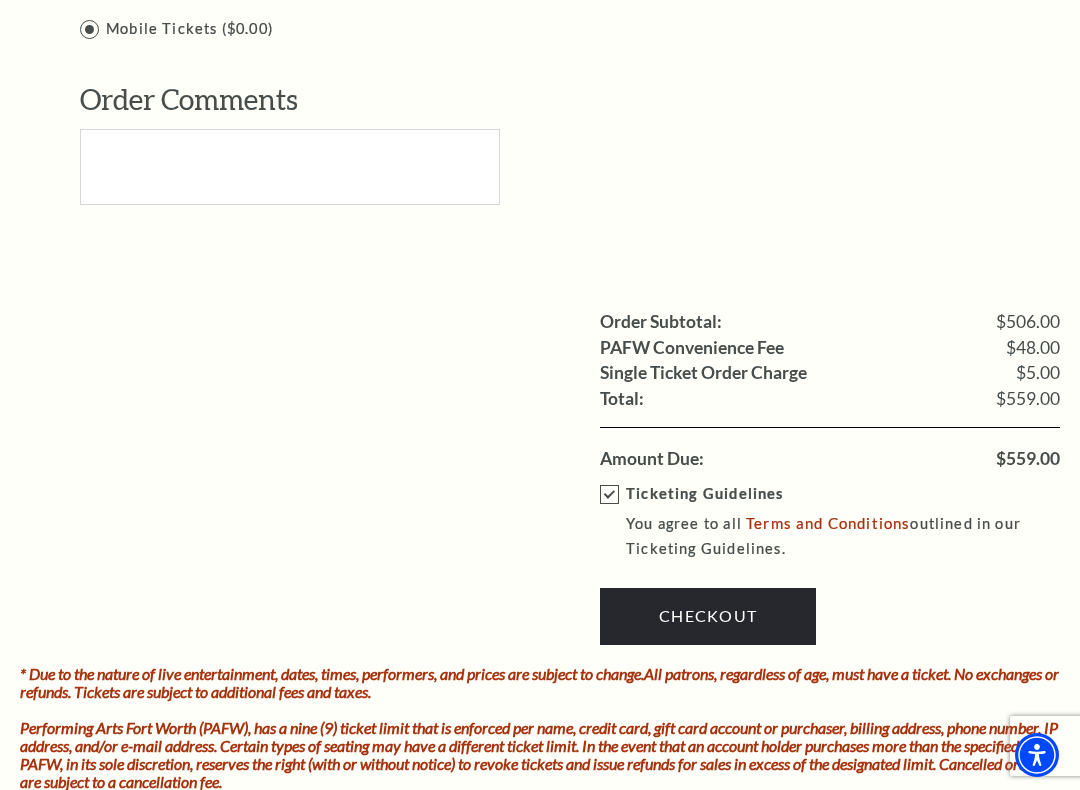click on "Checkout" at bounding box center (708, 616) 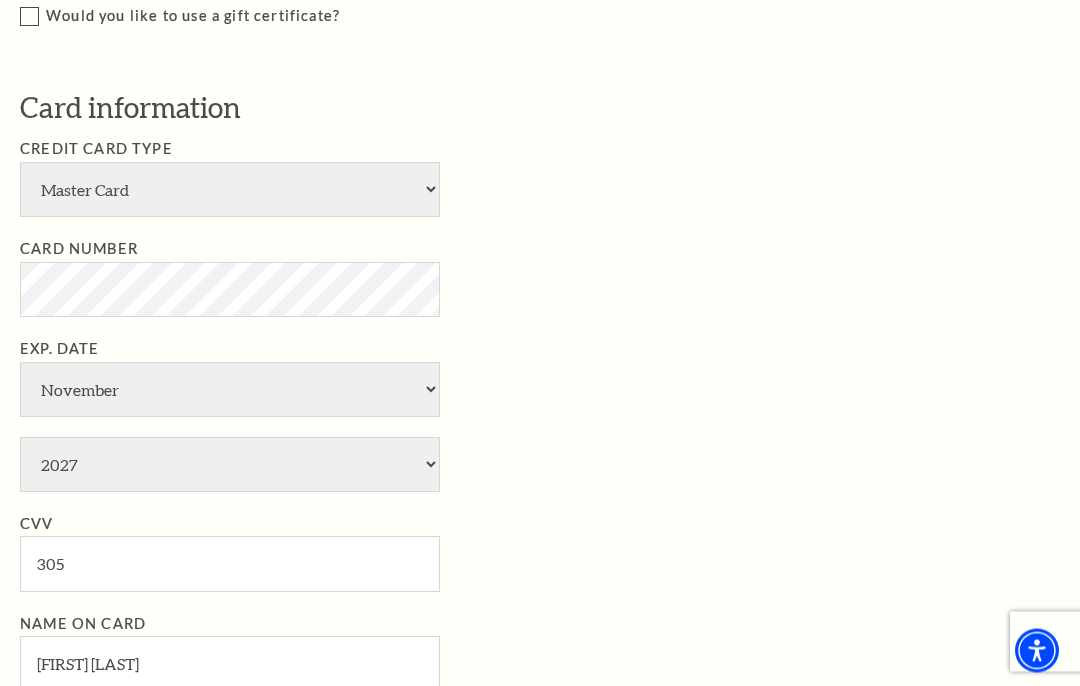 scroll, scrollTop: 1216, scrollLeft: 0, axis: vertical 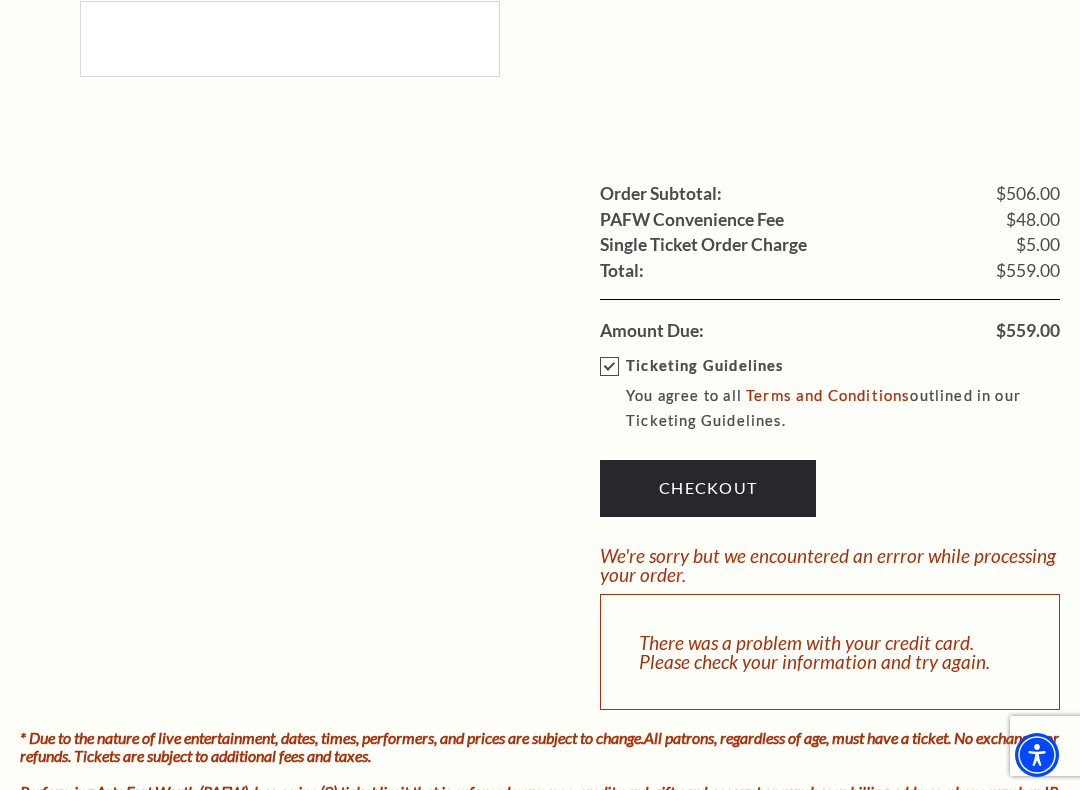 click on "Checkout" at bounding box center [708, 488] 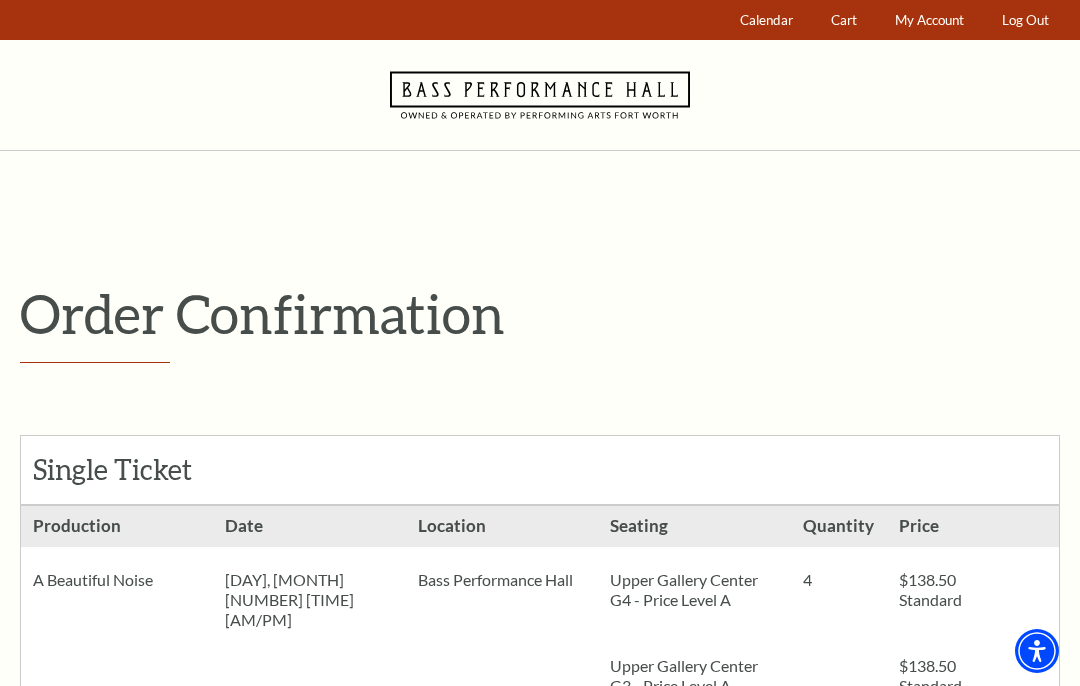 scroll, scrollTop: 0, scrollLeft: 0, axis: both 